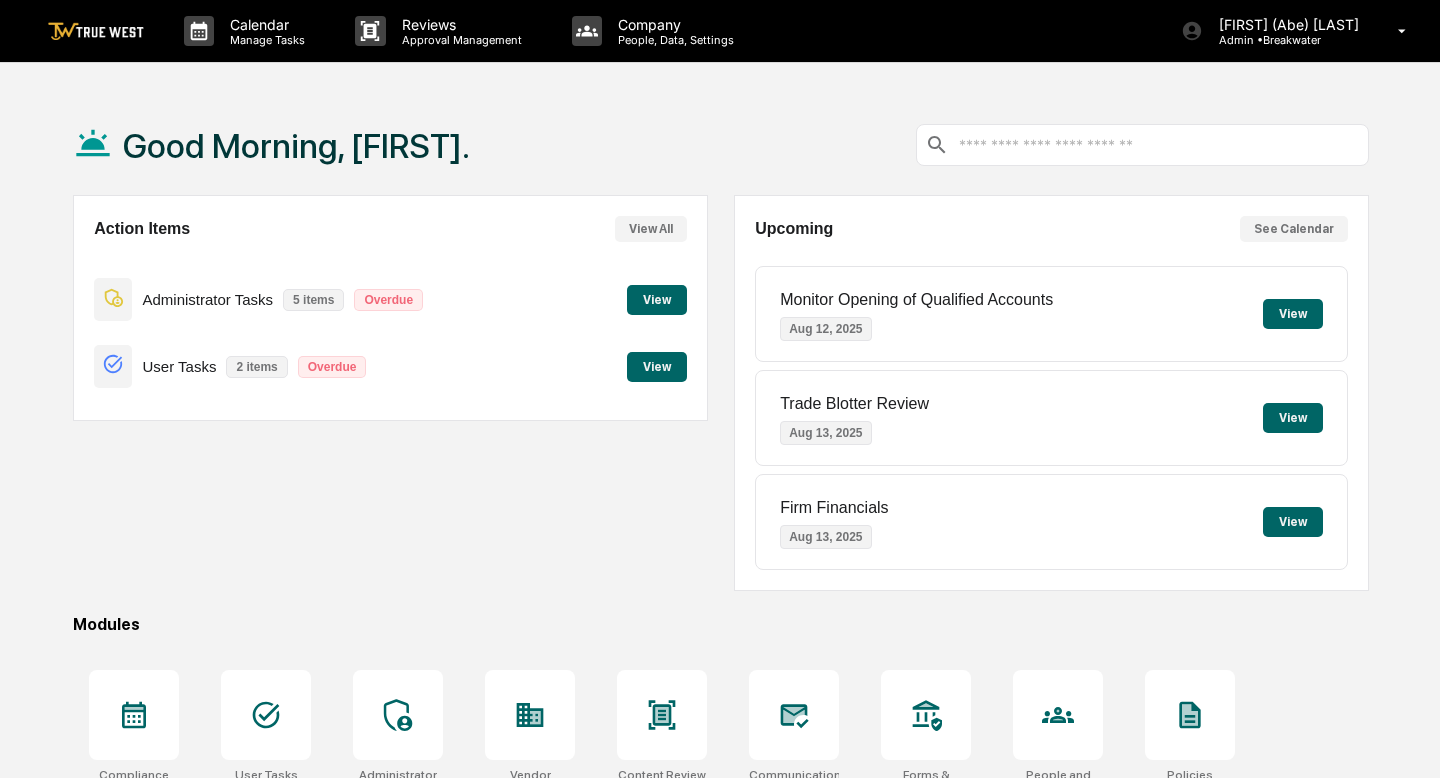 scroll, scrollTop: 0, scrollLeft: 0, axis: both 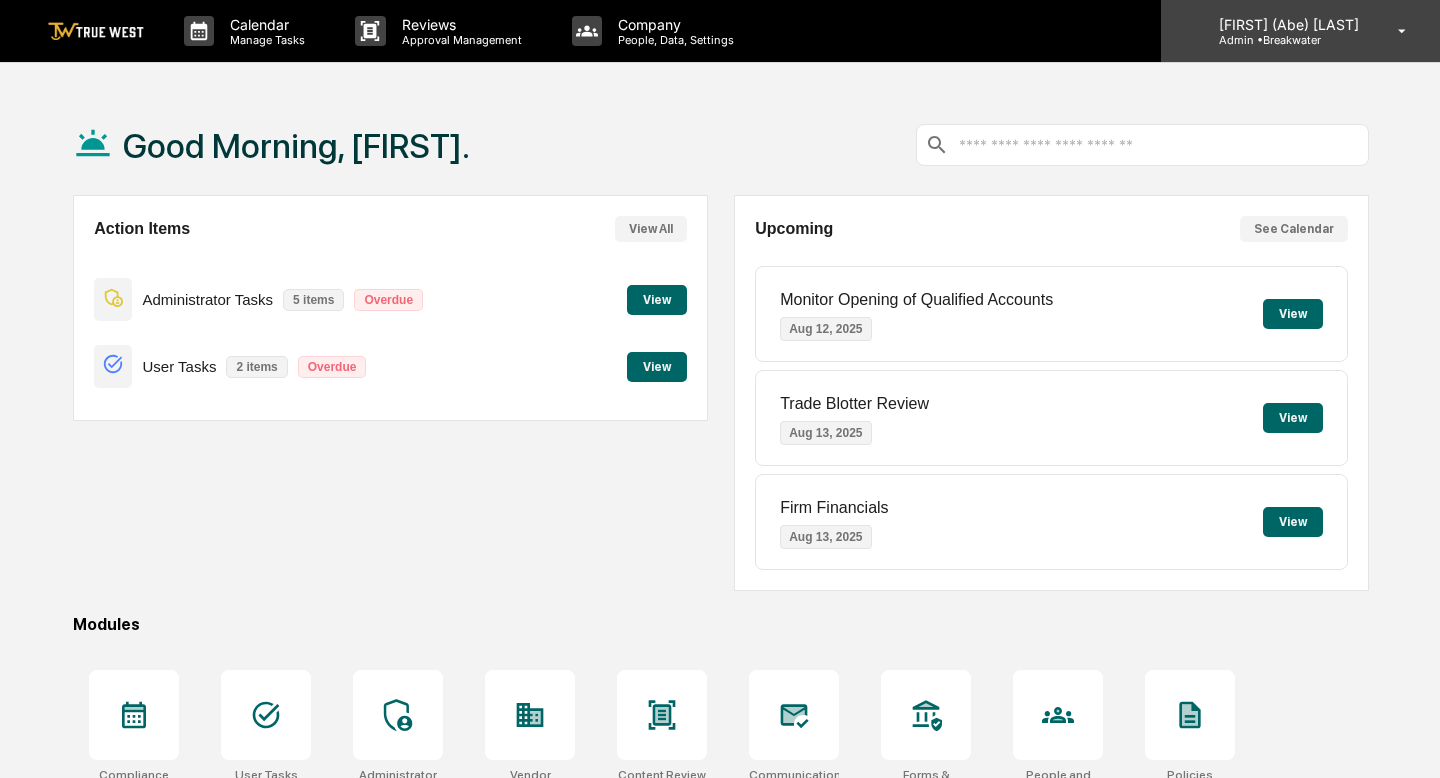click on "Admin •  Breakwater" at bounding box center (1286, 40) 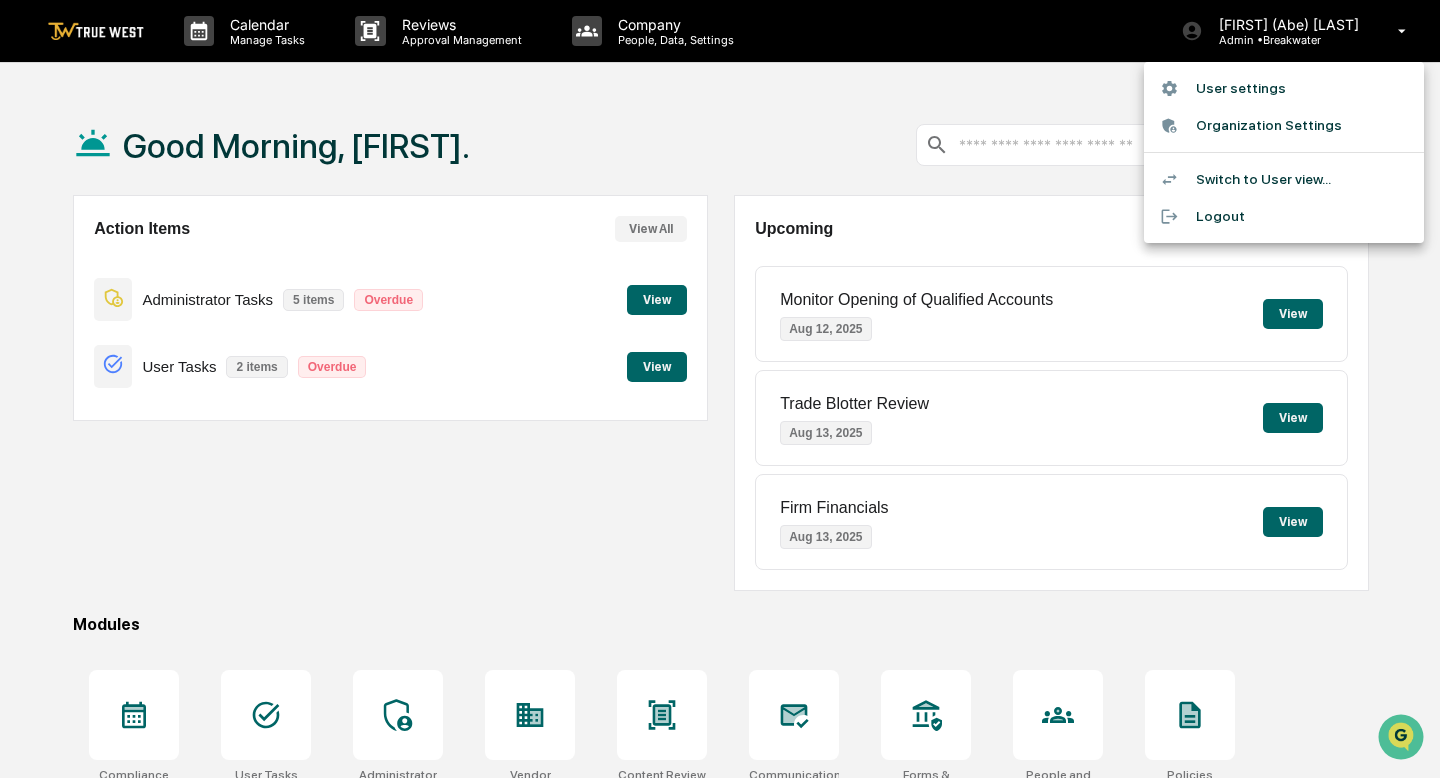 click on "Switch to User view..." at bounding box center [1284, 179] 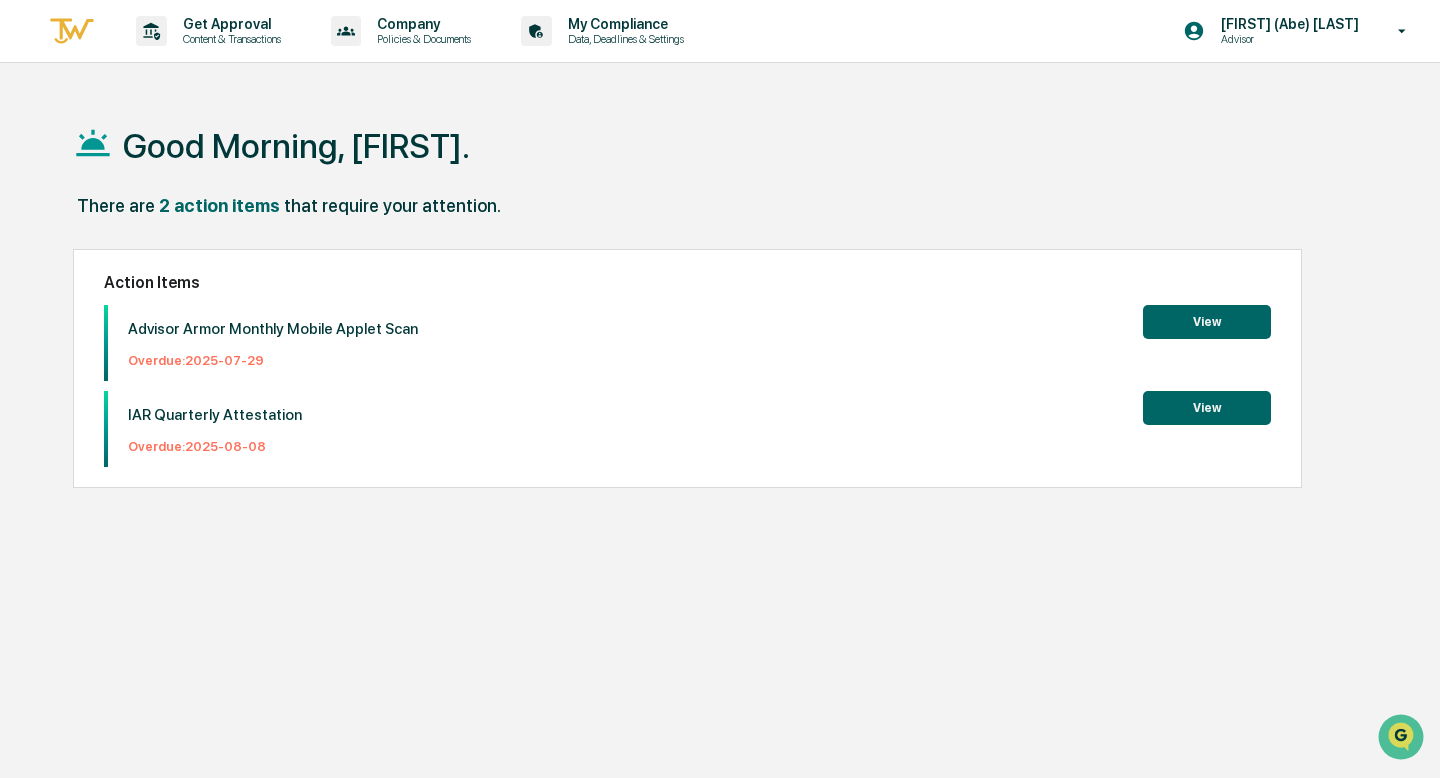 click on "View" at bounding box center [1207, 322] 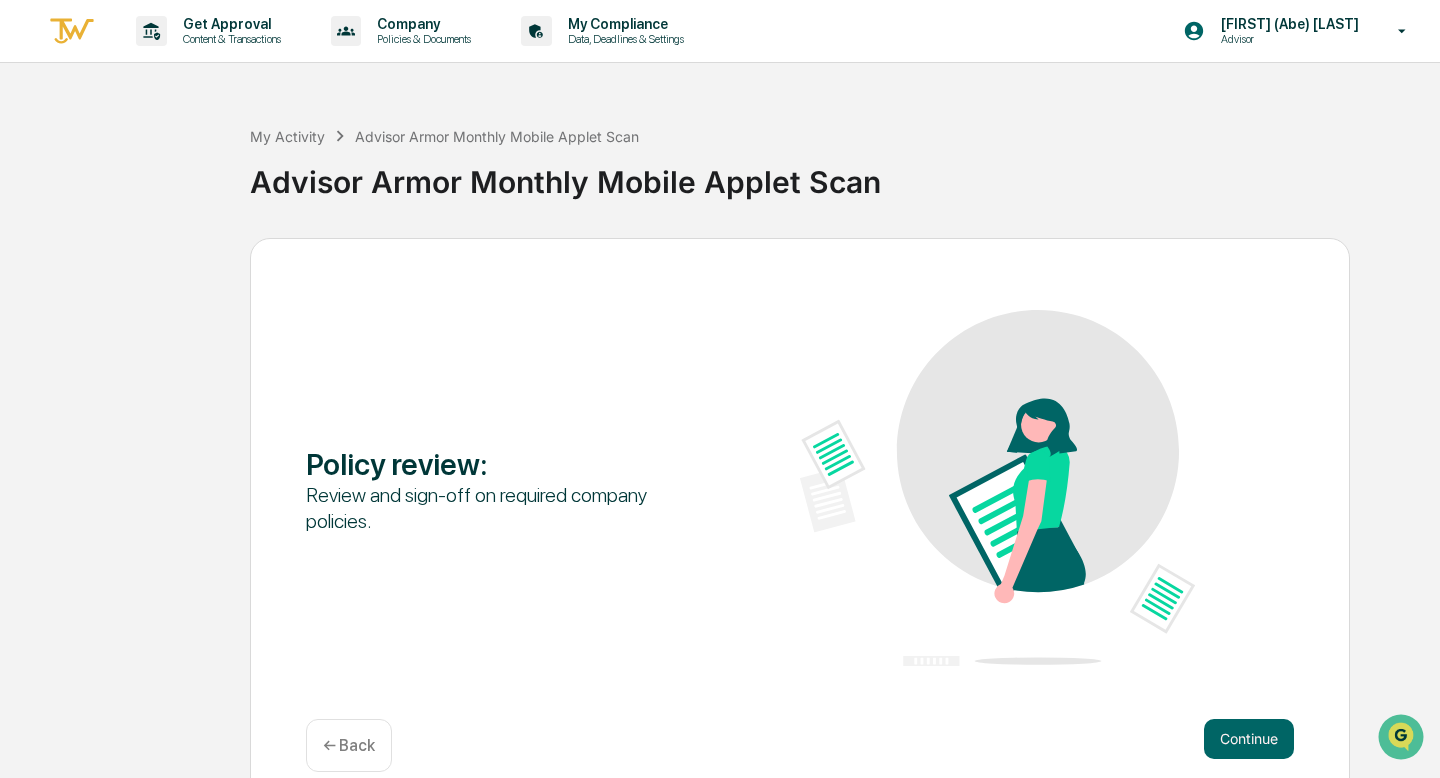 scroll, scrollTop: 28, scrollLeft: 0, axis: vertical 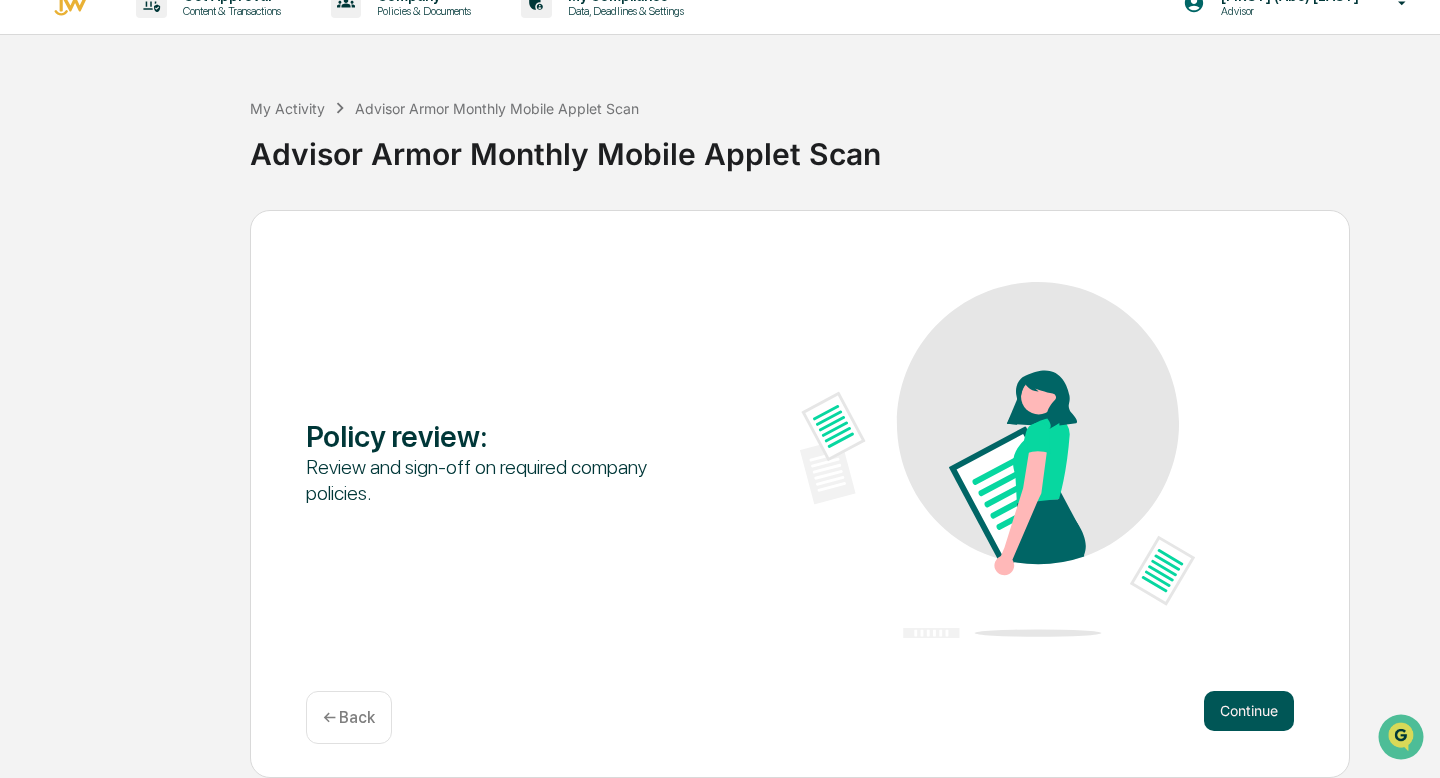 click on "Continue" at bounding box center (1249, 711) 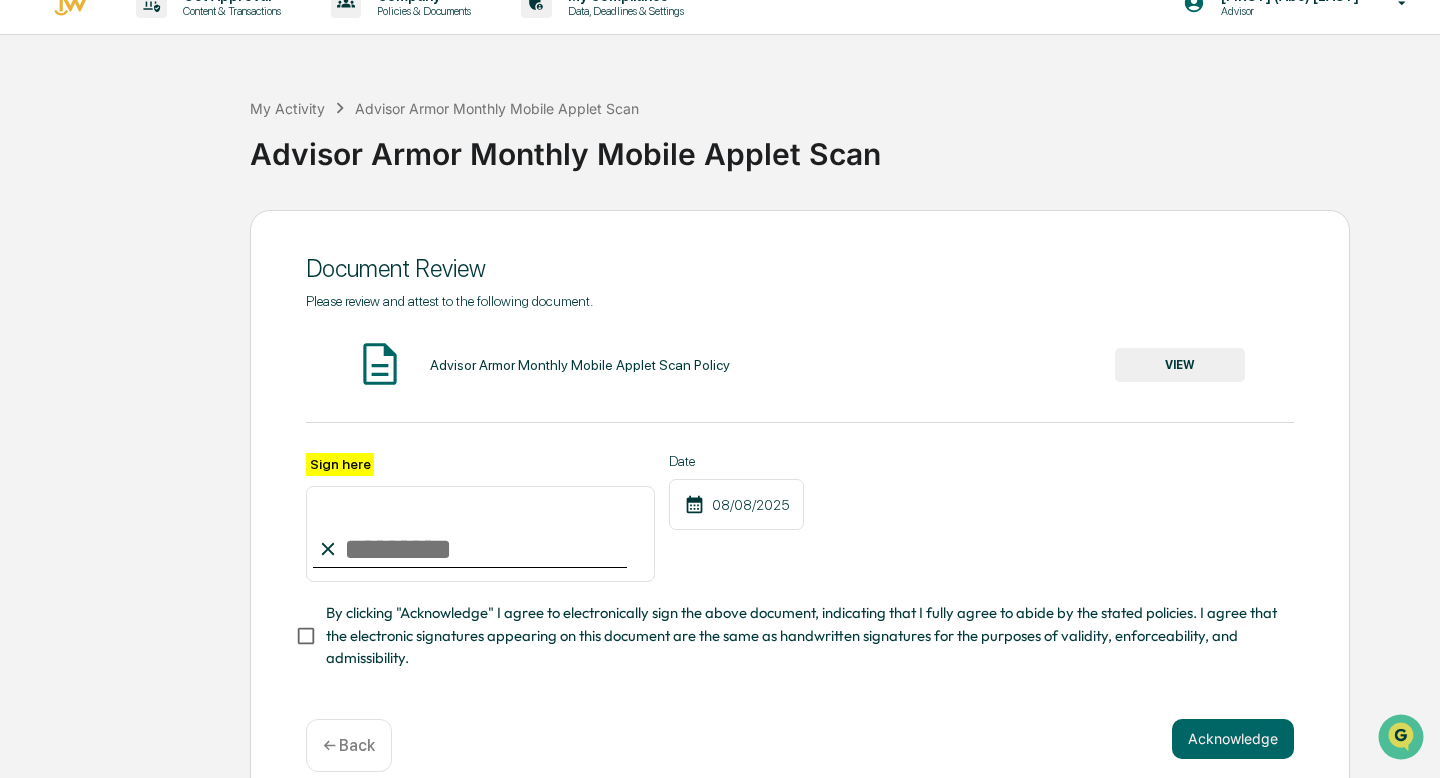 click on "VIEW" at bounding box center (1180, 365) 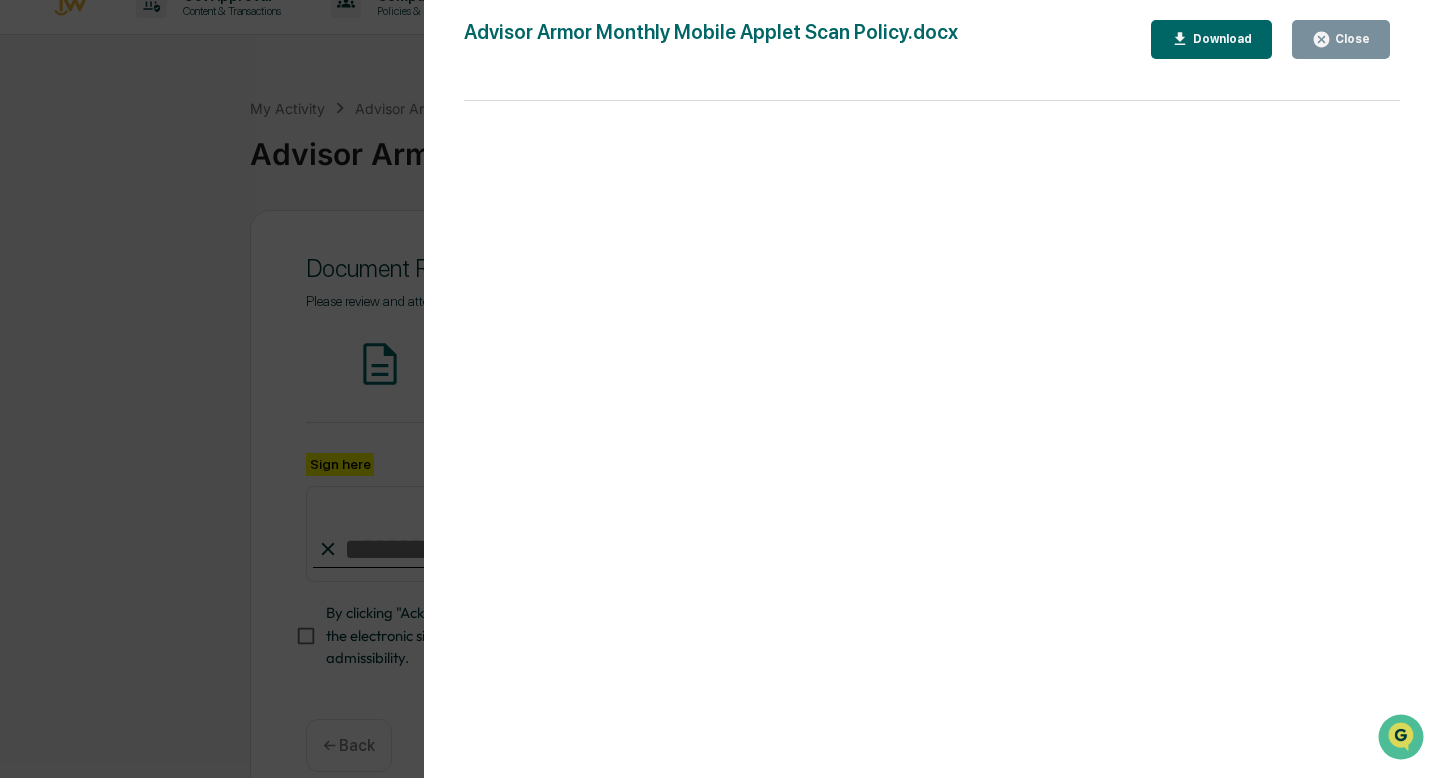 click on "Close" at bounding box center [1350, 39] 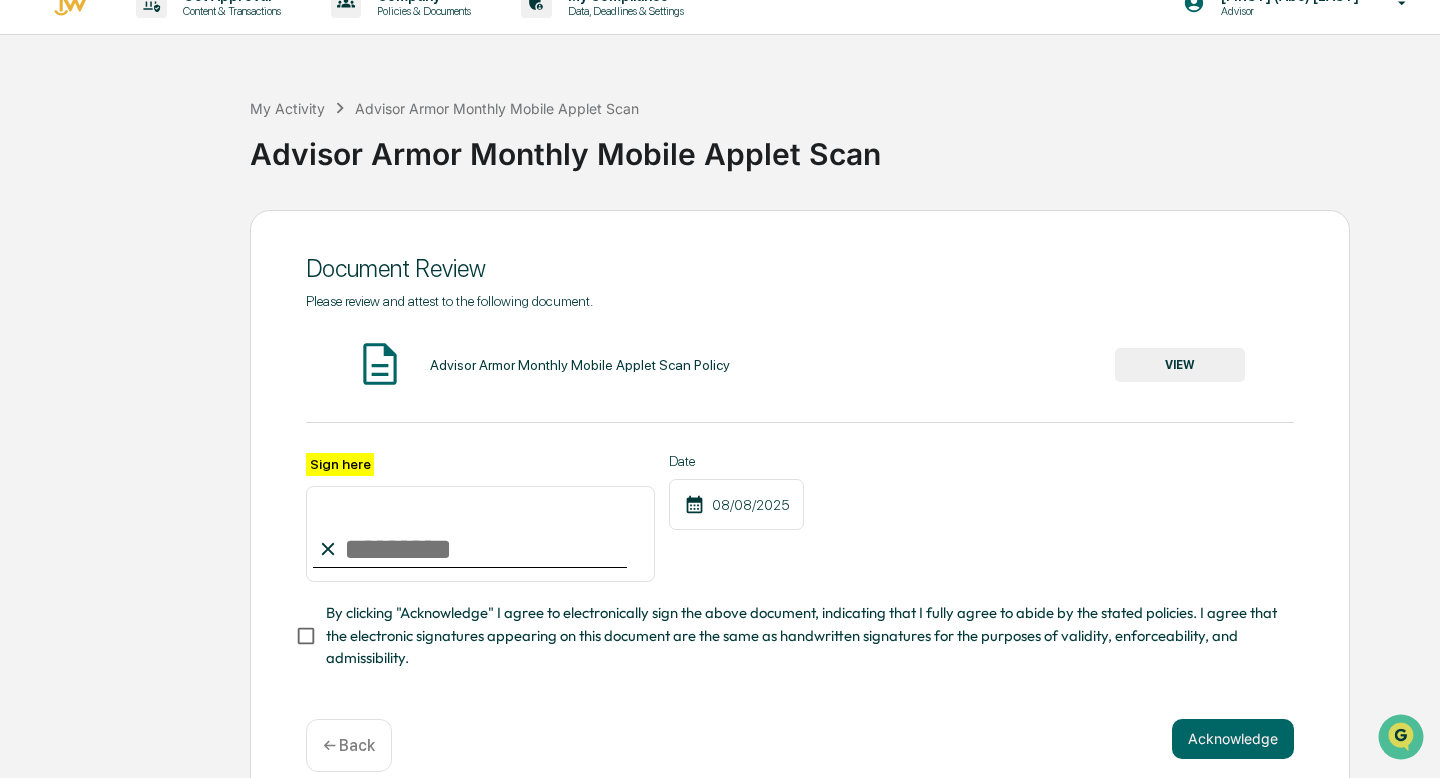 click on "Sign here" at bounding box center [480, 534] 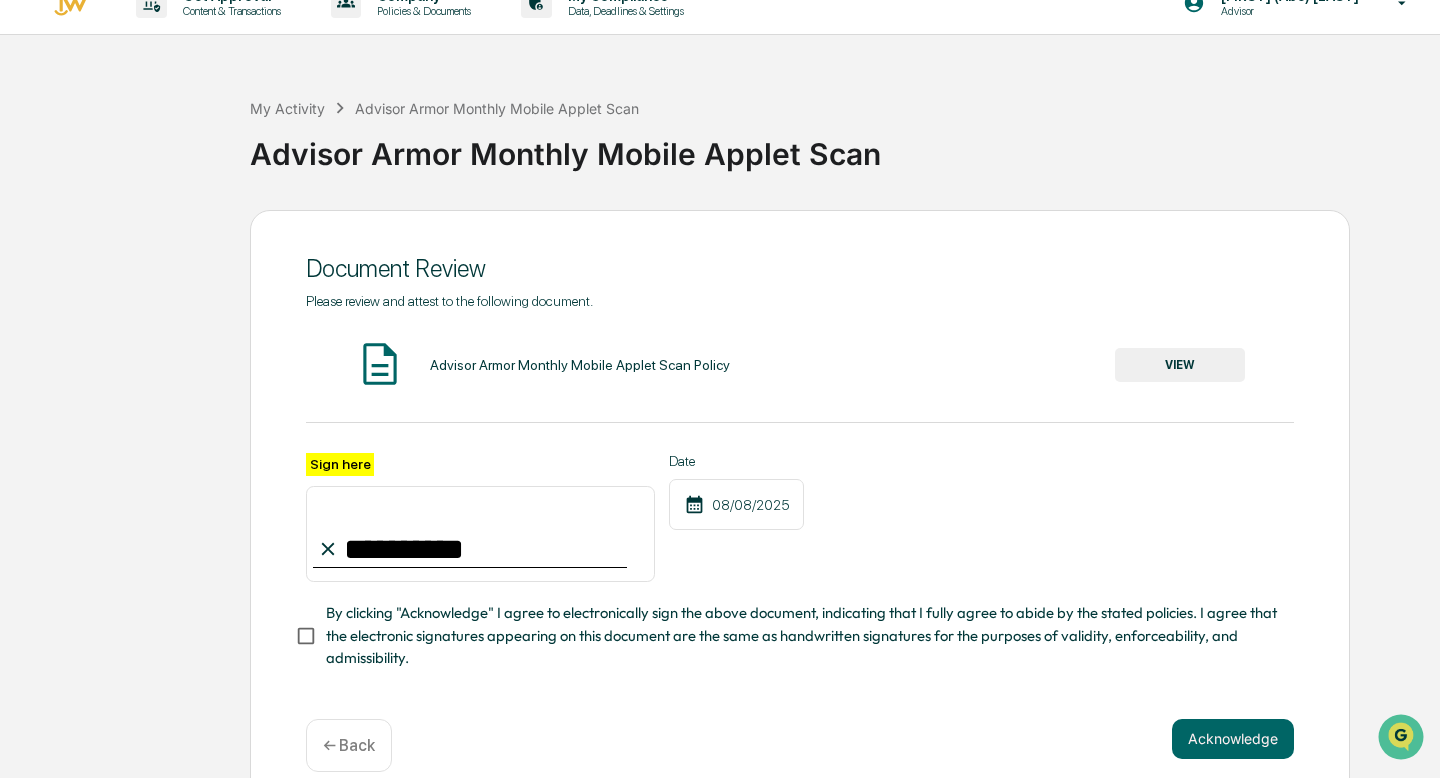 type on "**********" 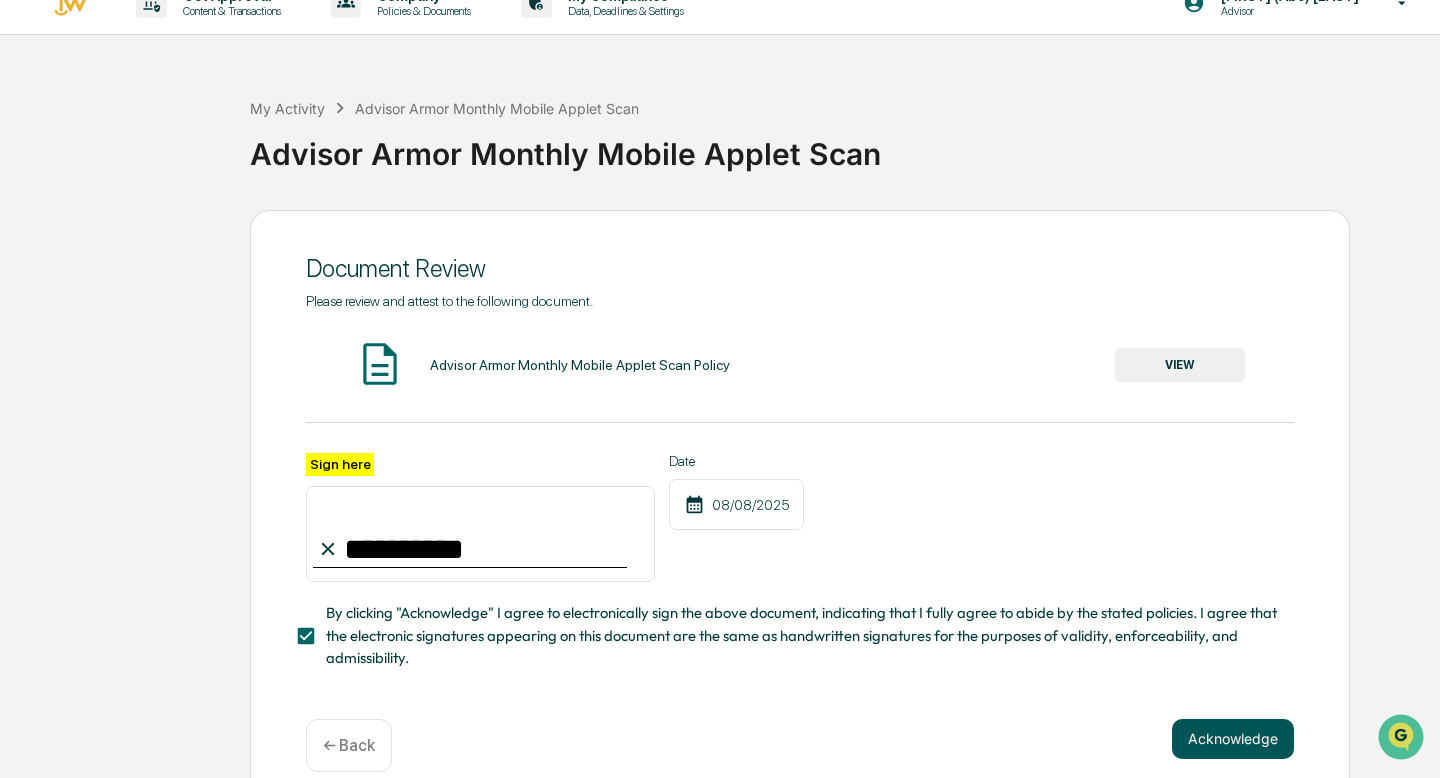click on "Acknowledge" at bounding box center [1233, 739] 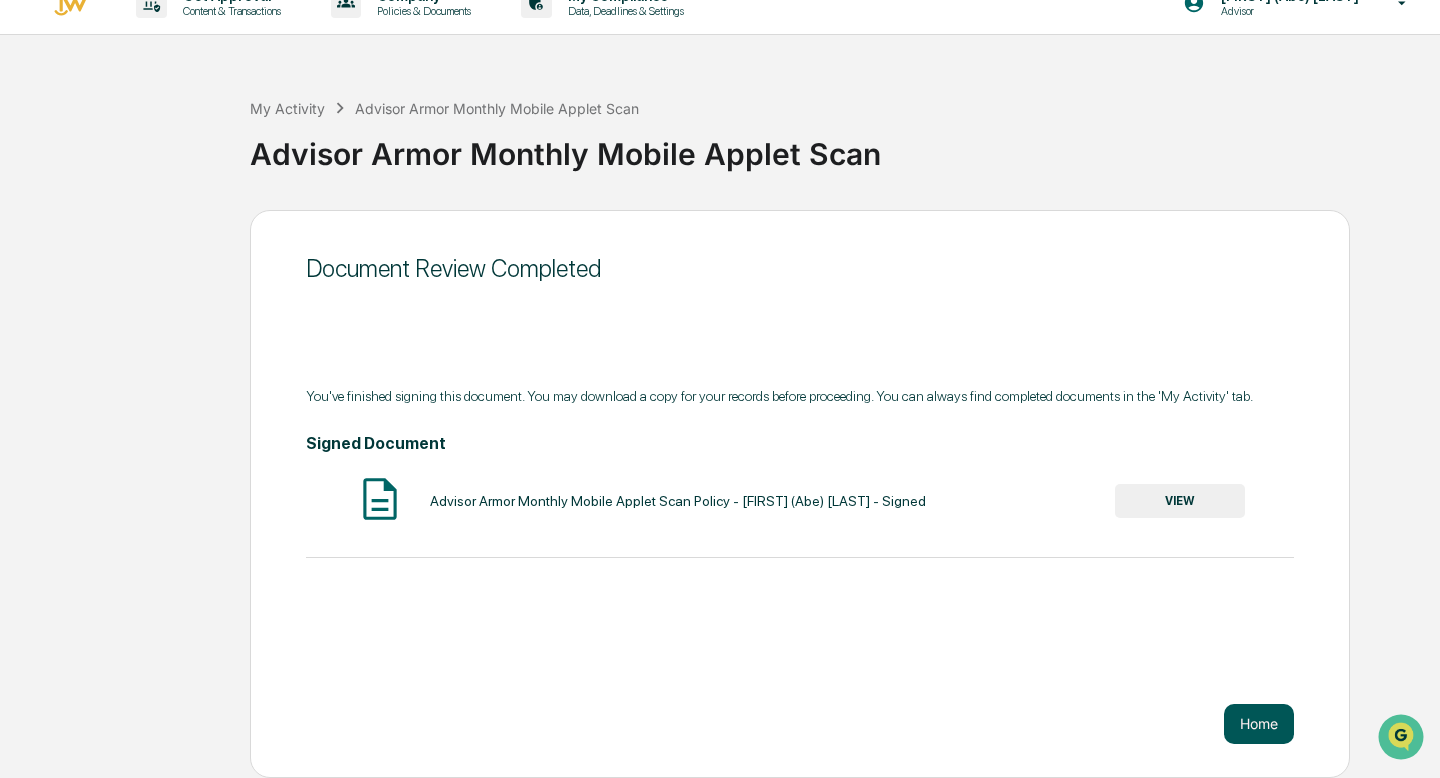 click on "Home" at bounding box center [1259, 724] 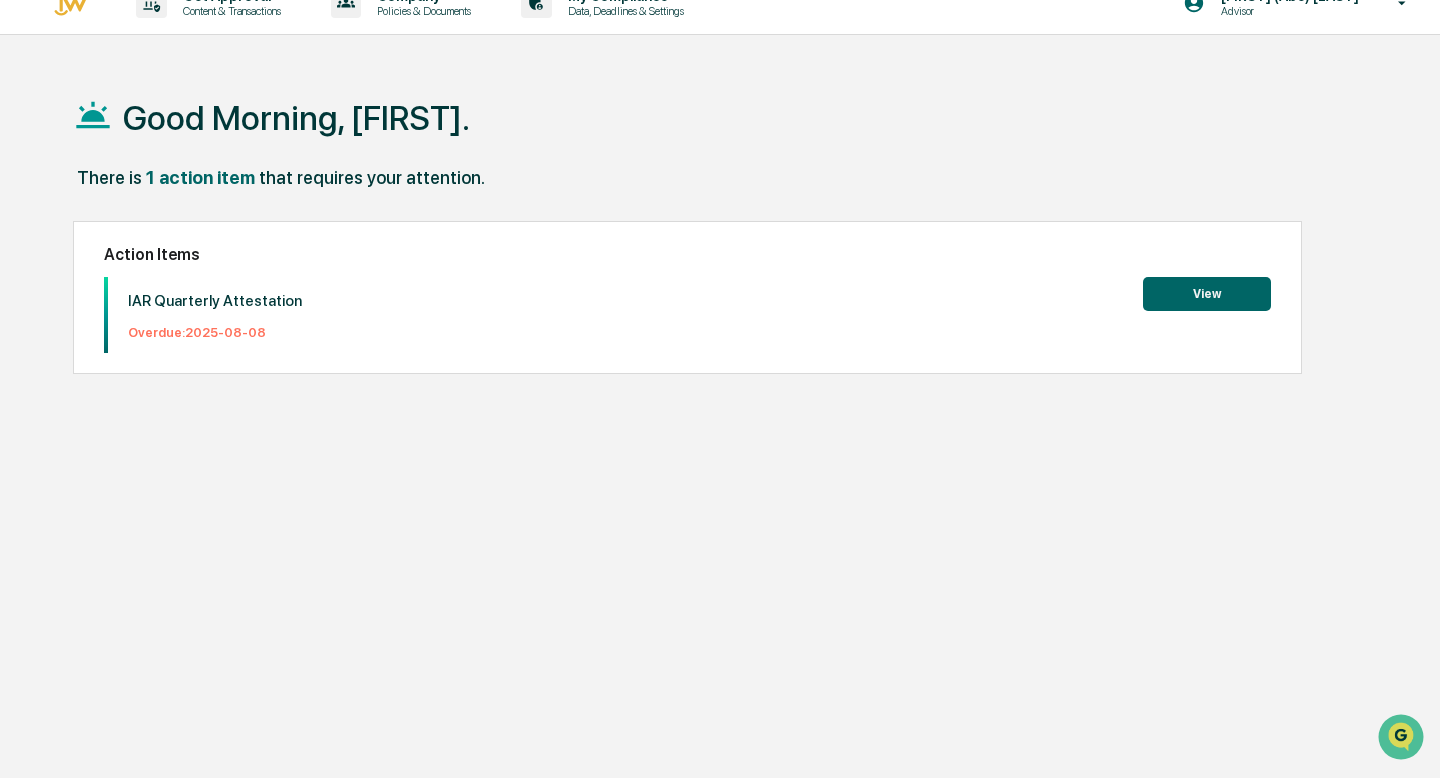 click on "View" at bounding box center (1207, 294) 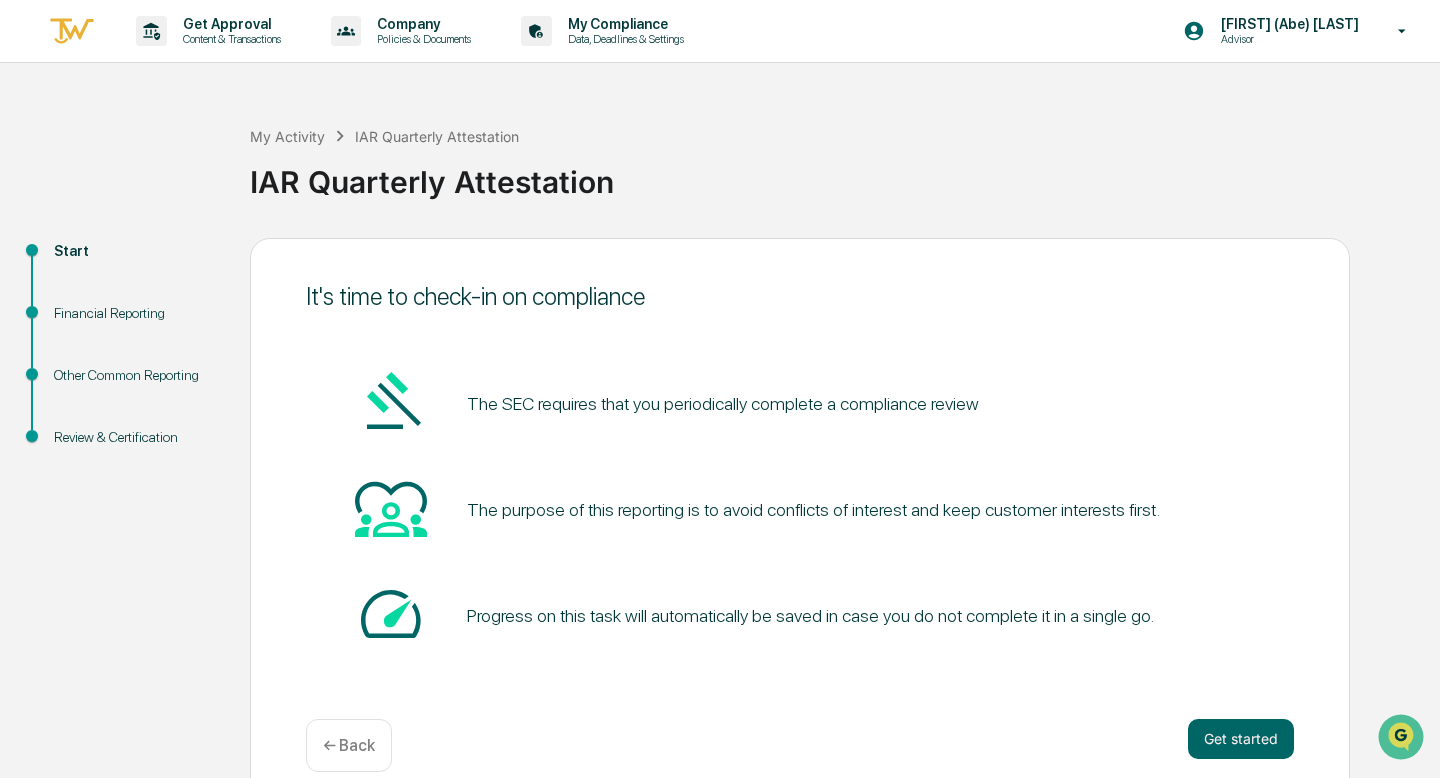 scroll, scrollTop: 28, scrollLeft: 0, axis: vertical 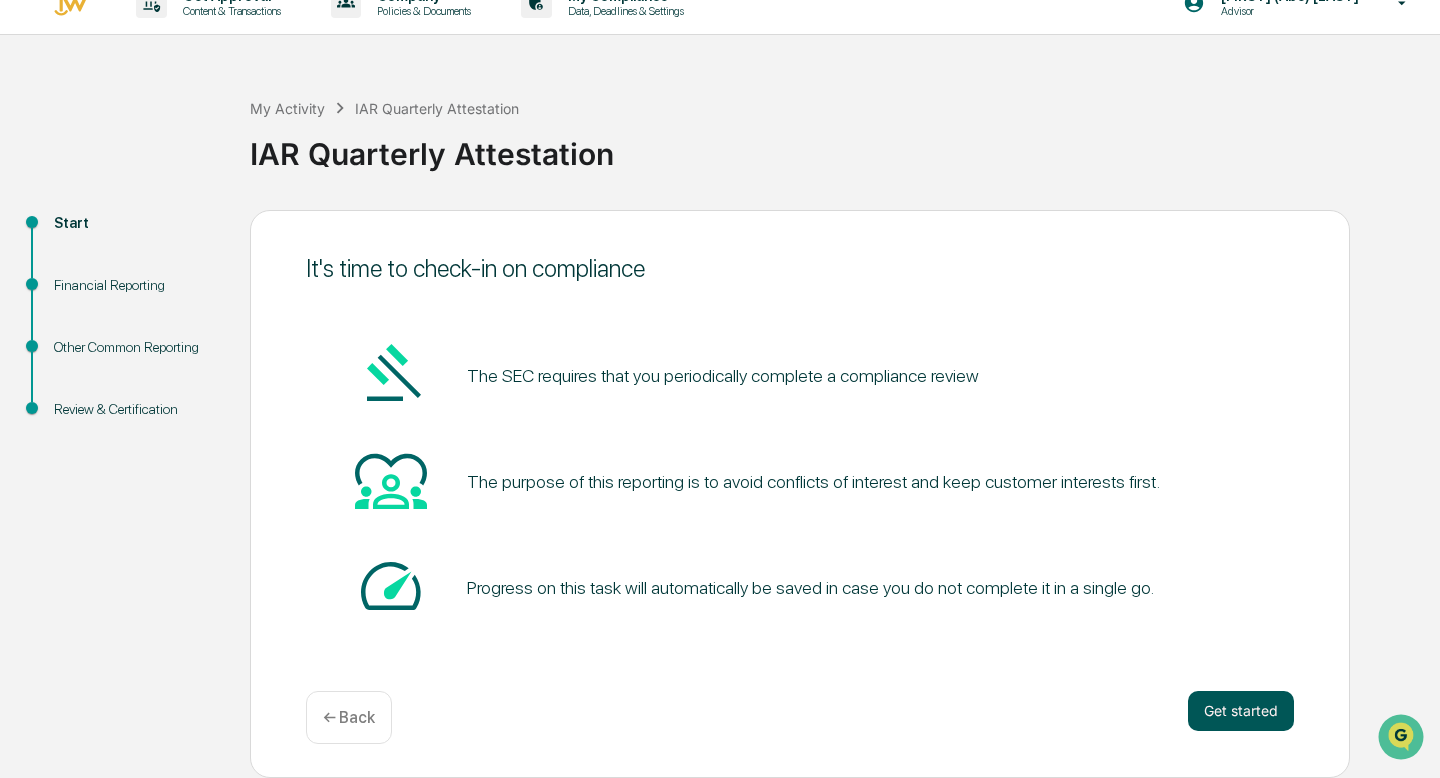 click on "Get started" at bounding box center [1241, 711] 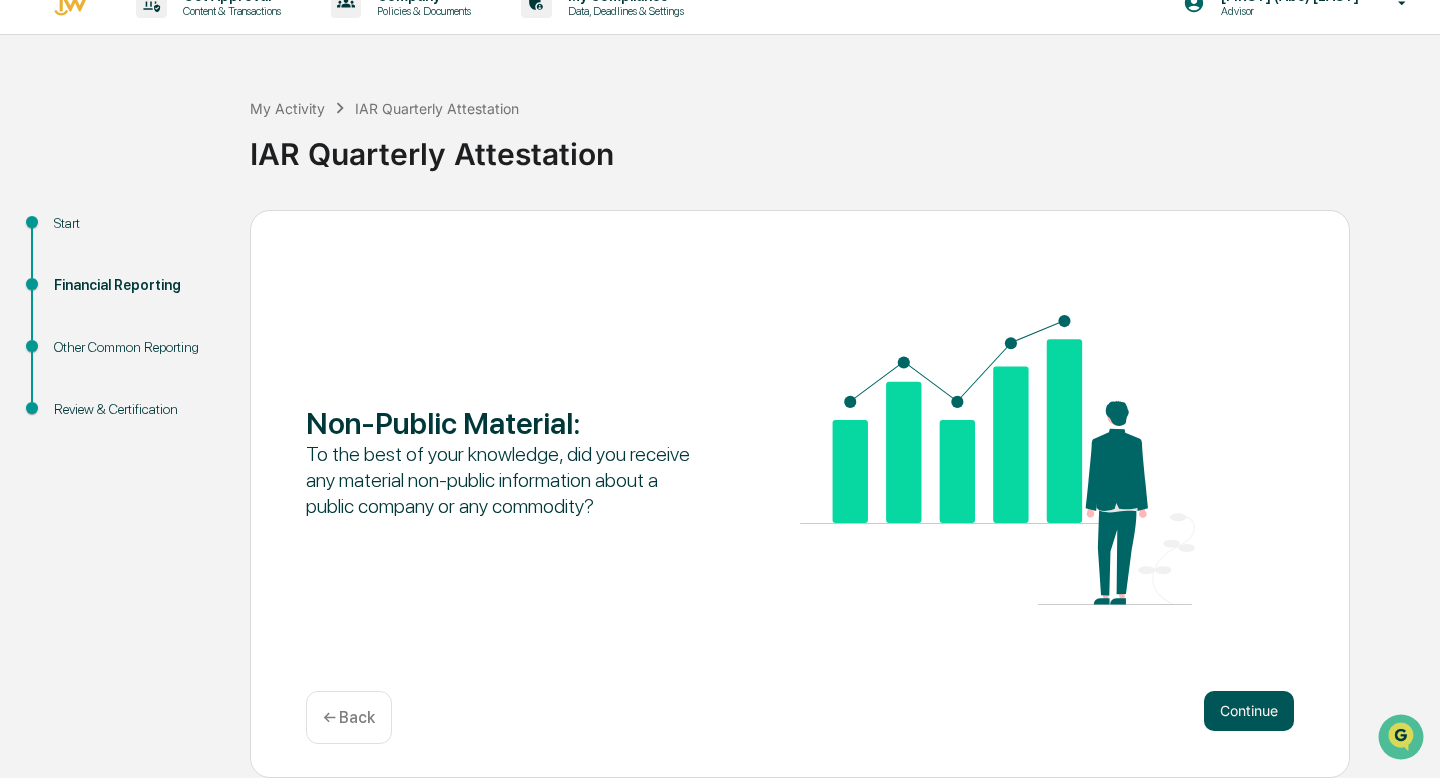 click on "Continue" at bounding box center (1249, 711) 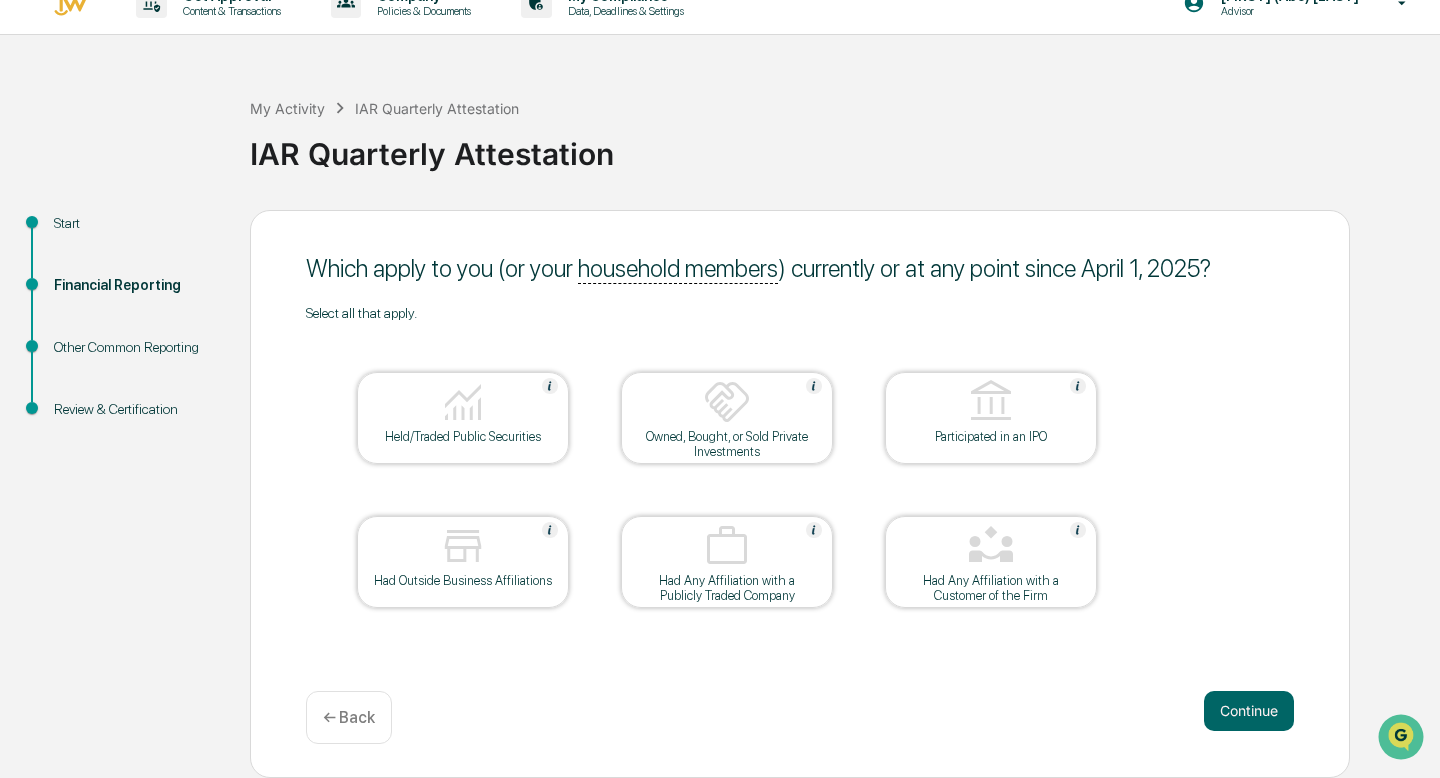 click at bounding box center [1078, 530] 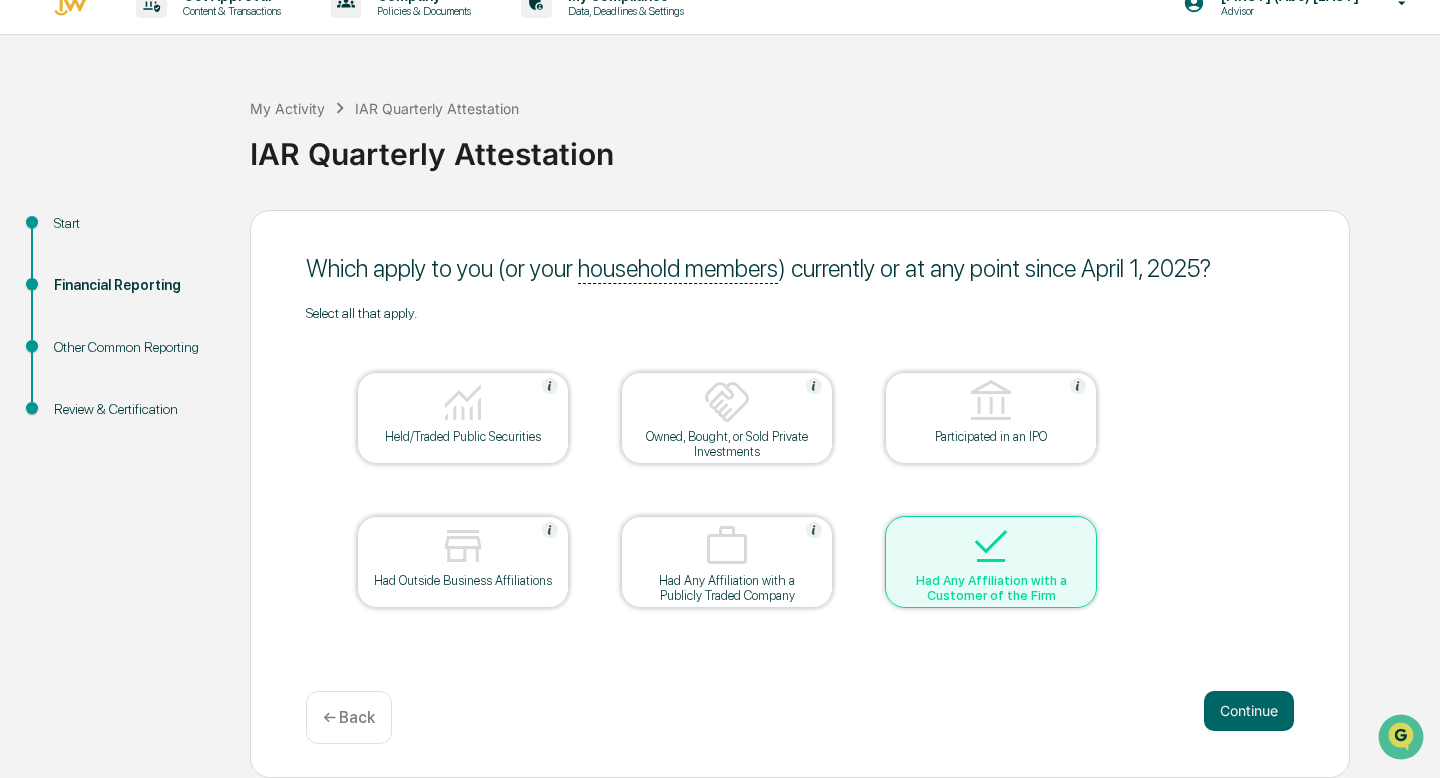 click at bounding box center (991, 547) 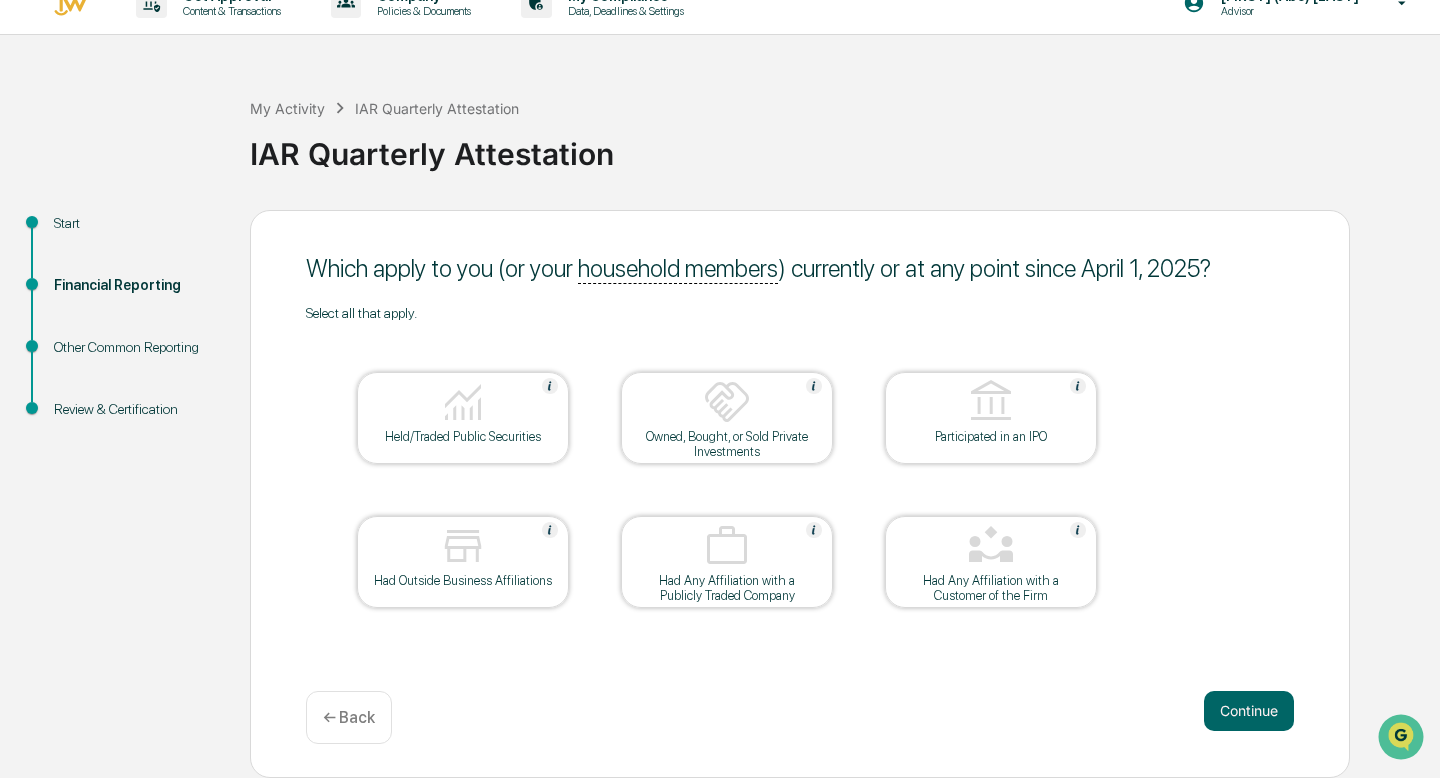 click at bounding box center (991, 547) 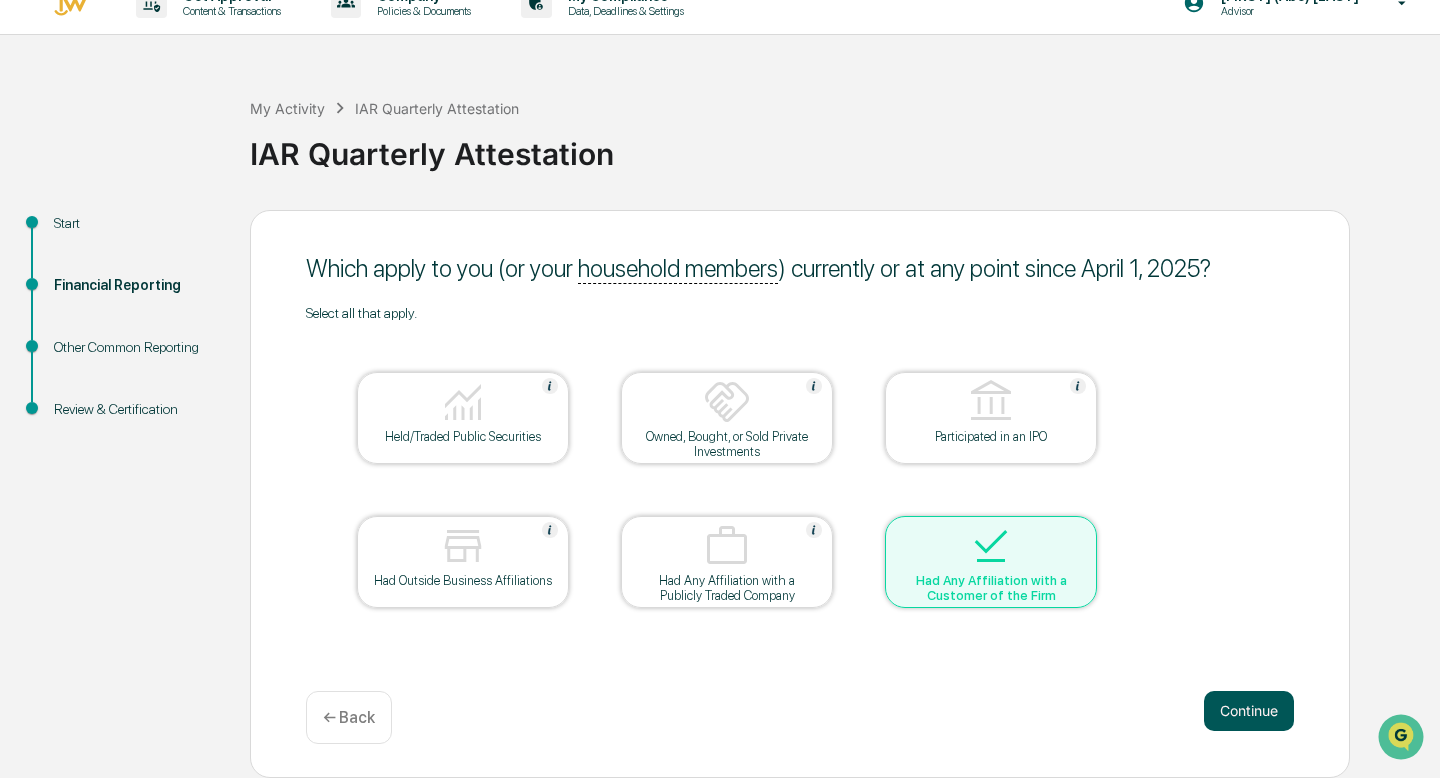 click on "Continue" at bounding box center [1249, 711] 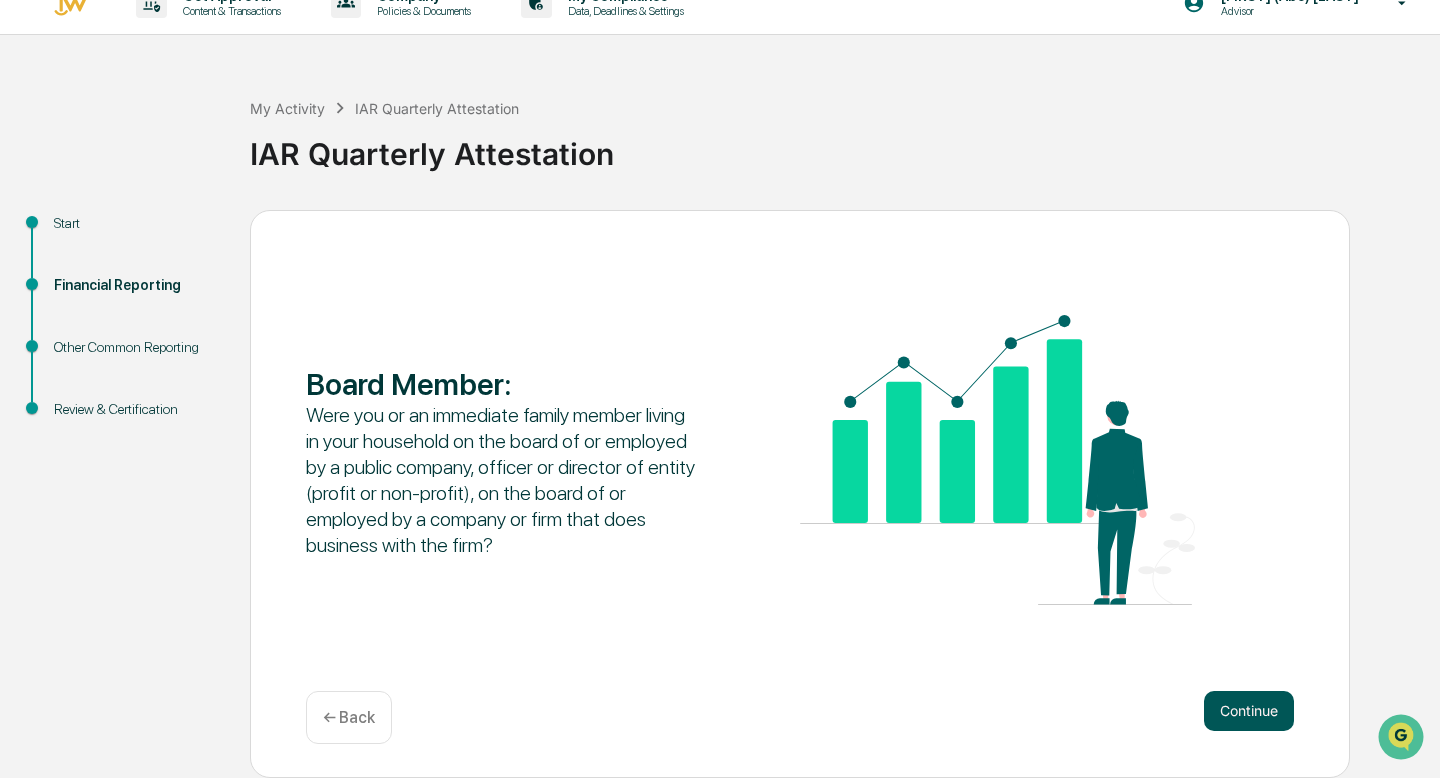 click on "Continue" at bounding box center (1249, 711) 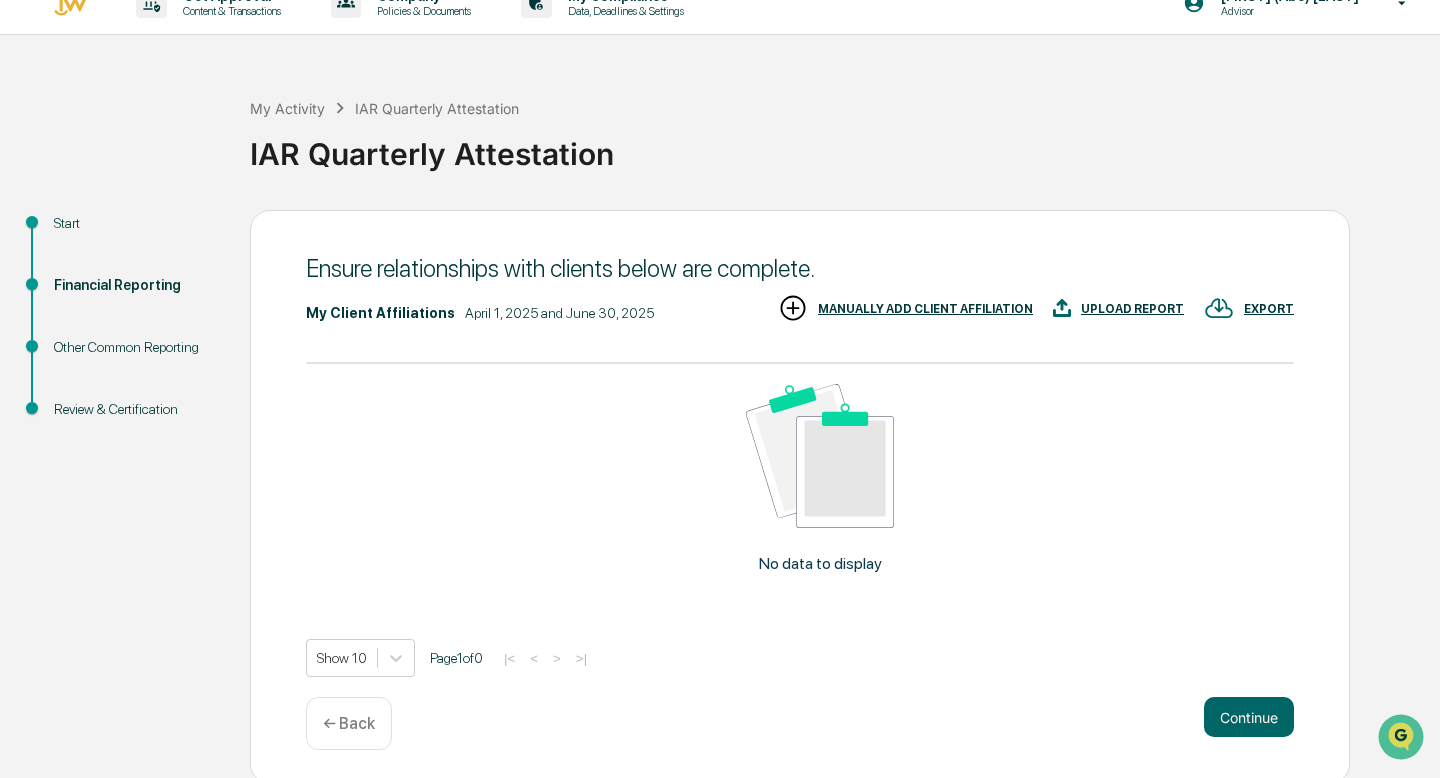 click on "MANUALLY ADD CLIENT AFFILIATION" at bounding box center [925, 309] 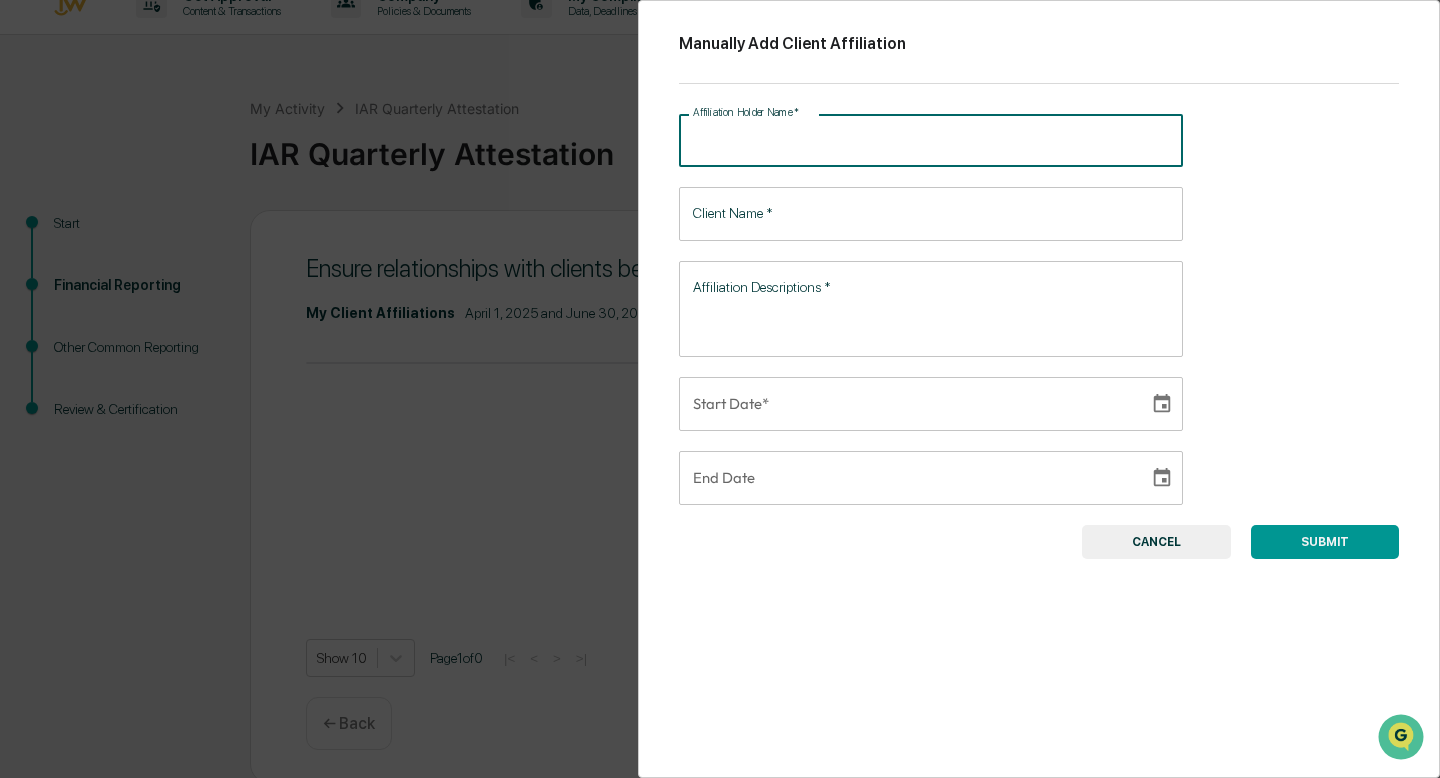 click on "Affiliation Holder Name   *" at bounding box center (931, 140) 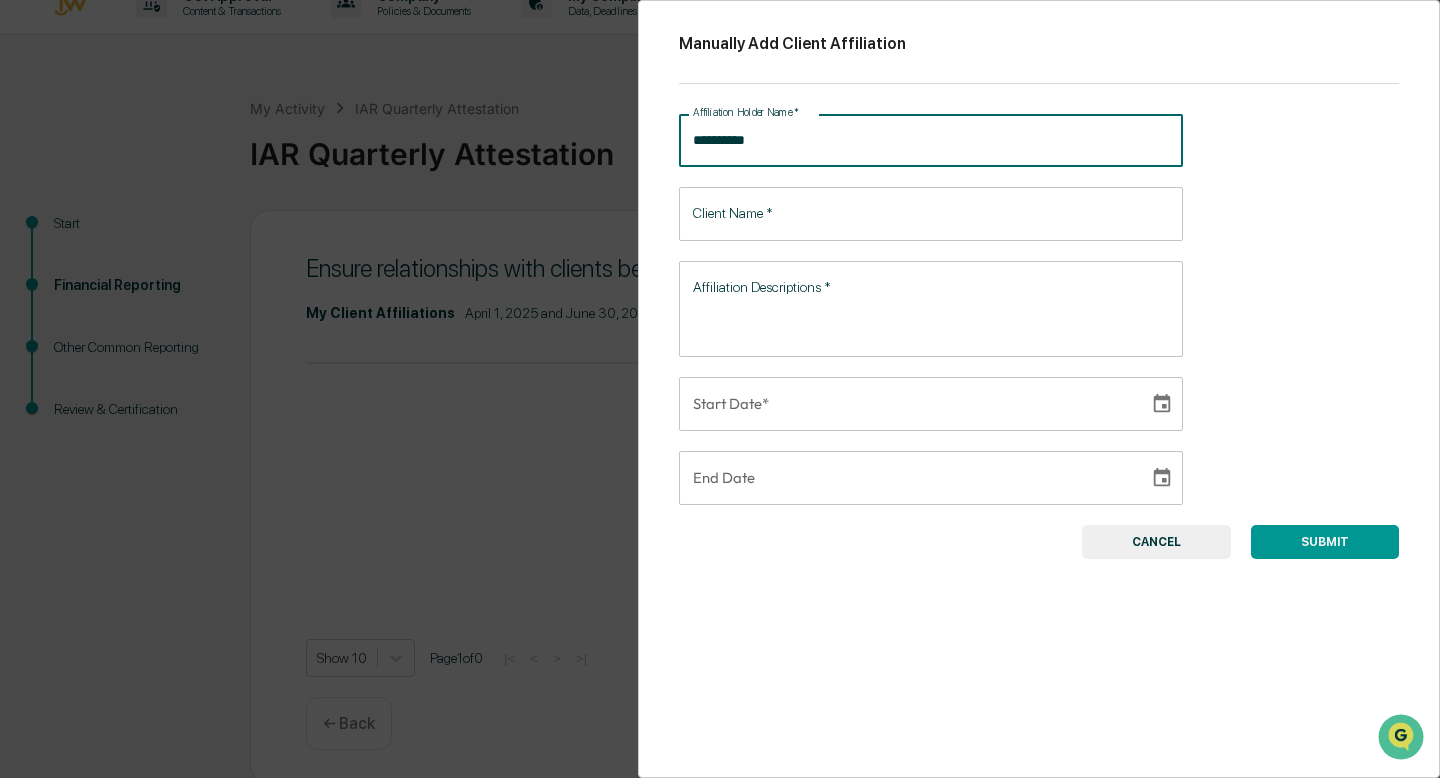 type on "**********" 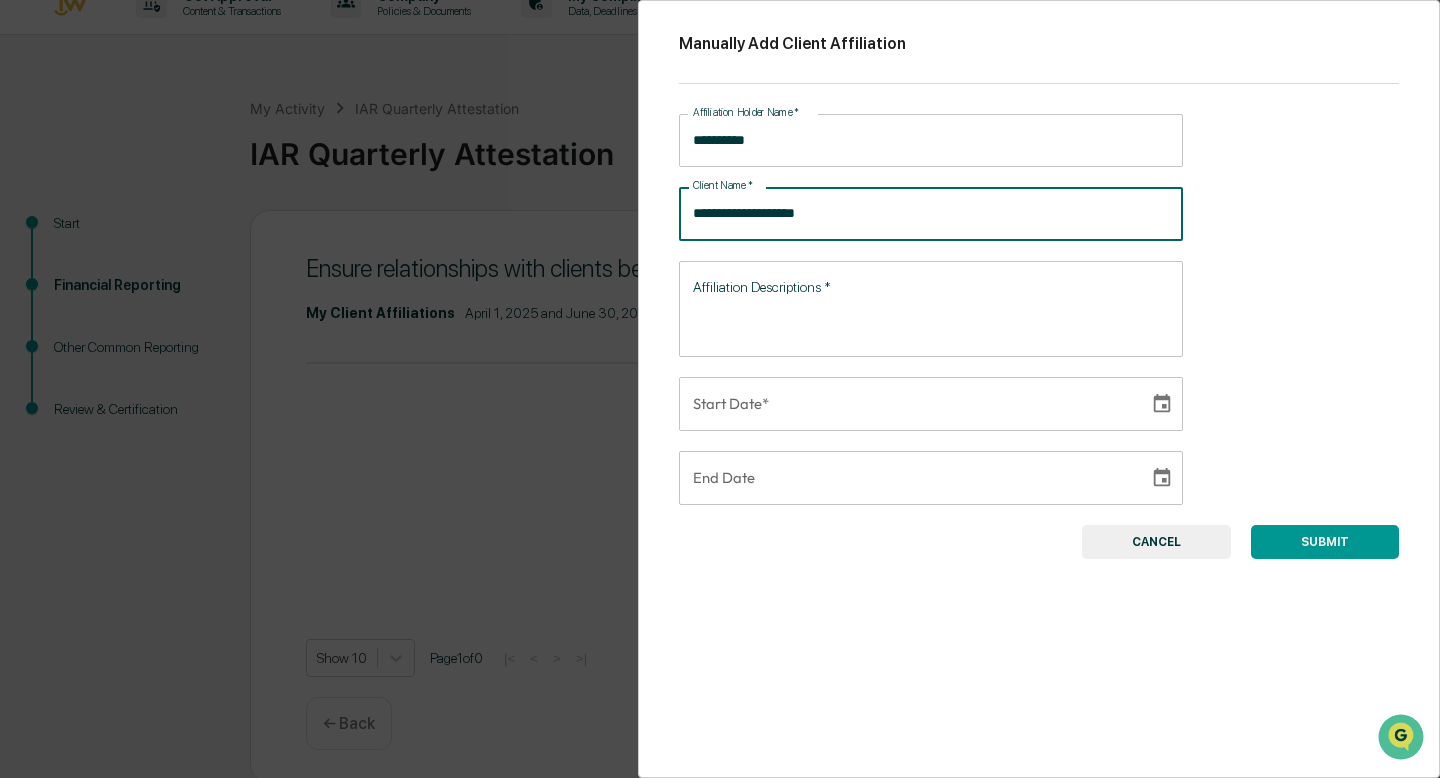 type on "**********" 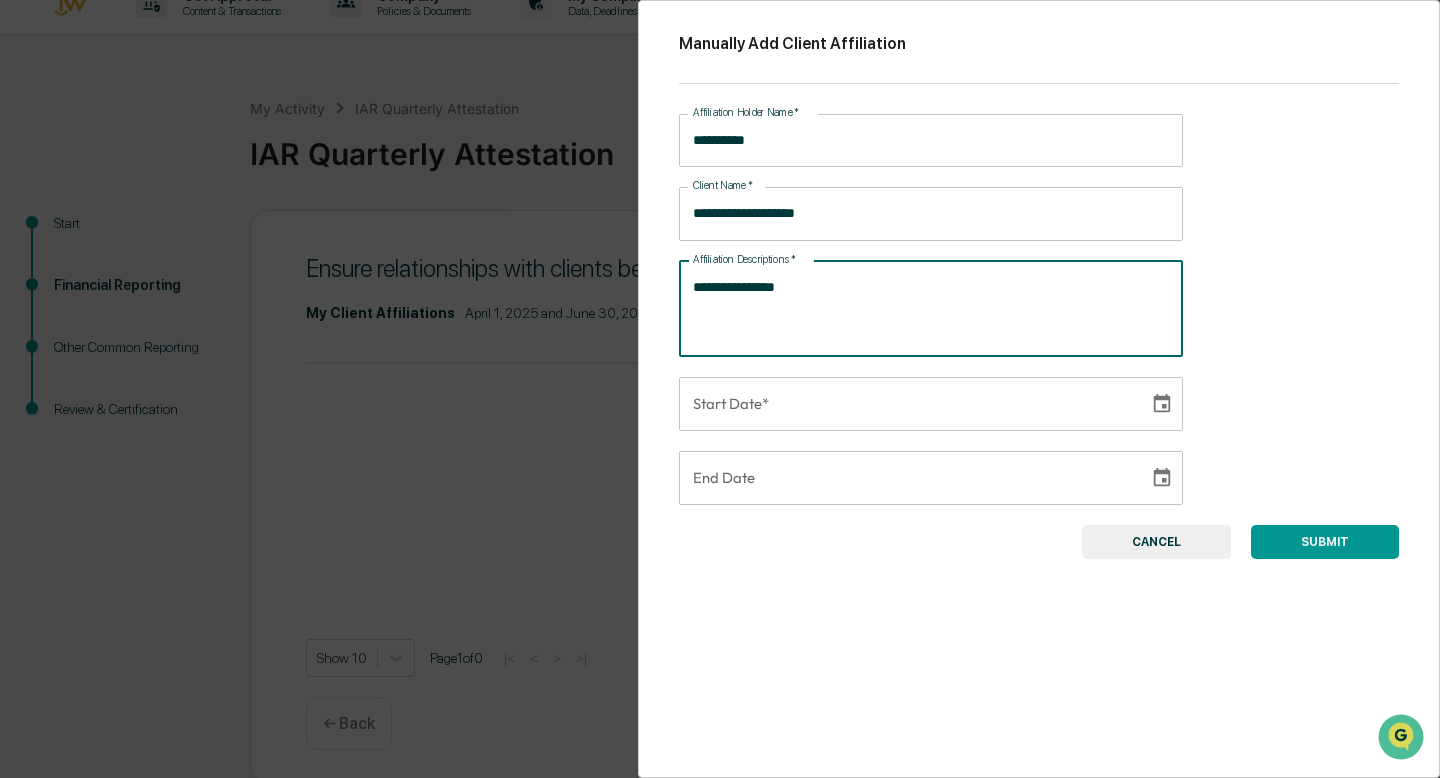 type on "**********" 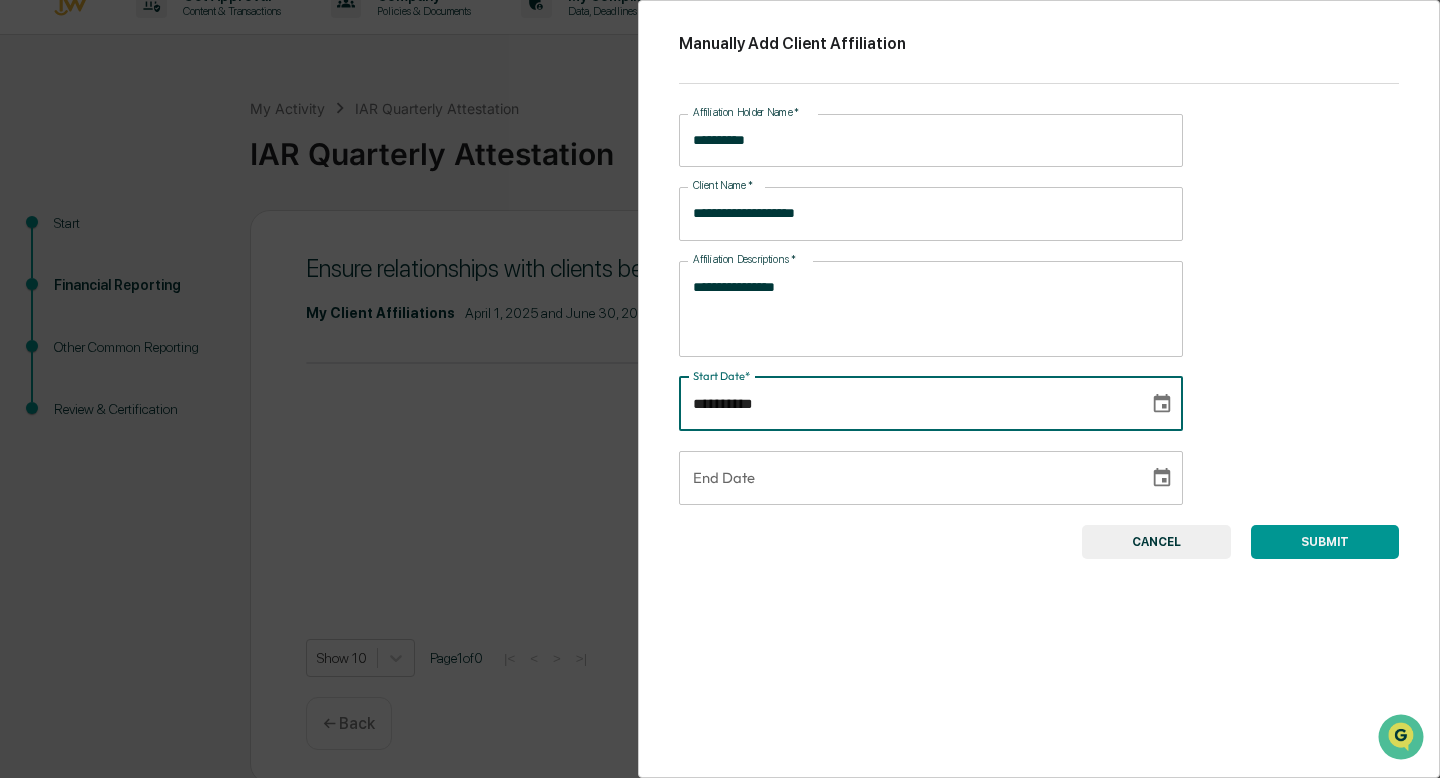 click on "**********" at bounding box center (907, 404) 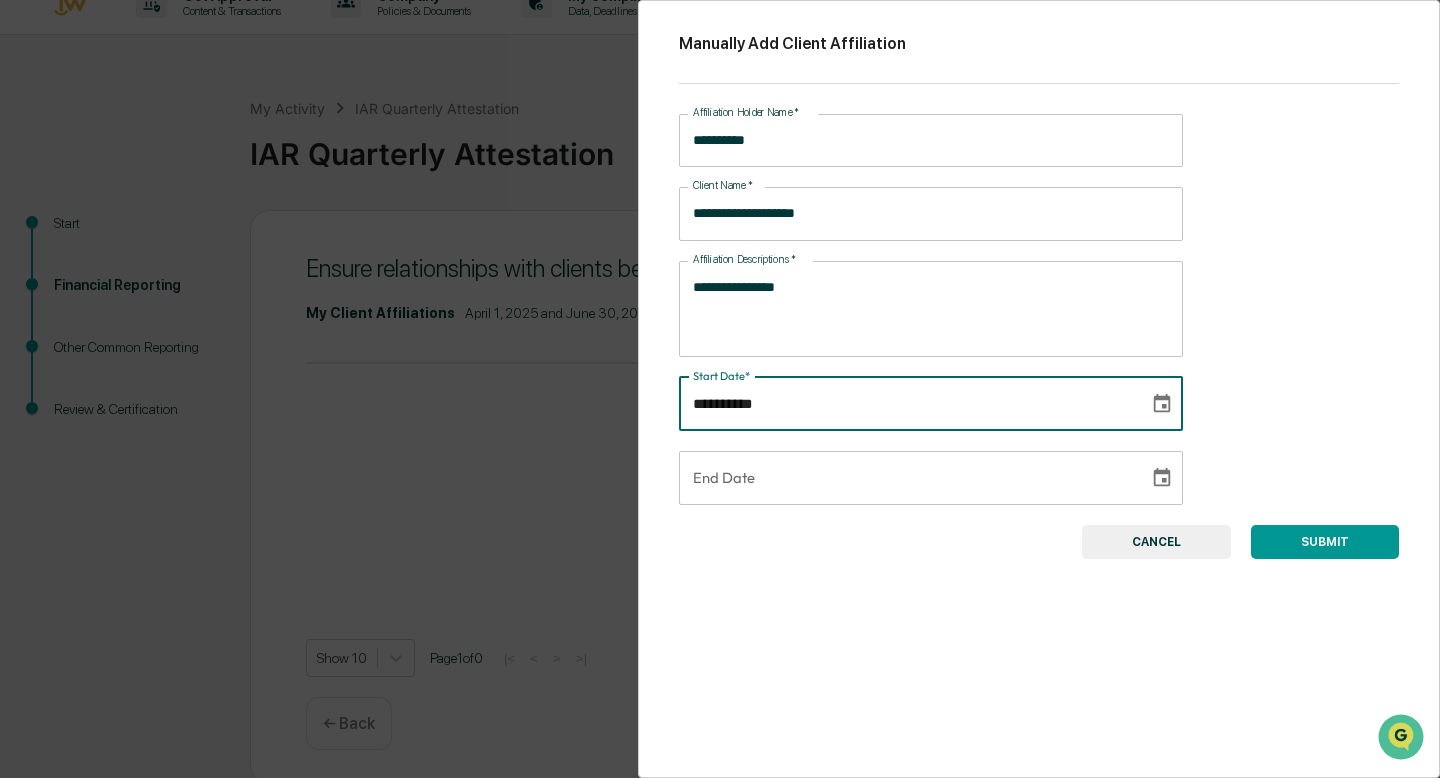 type on "**********" 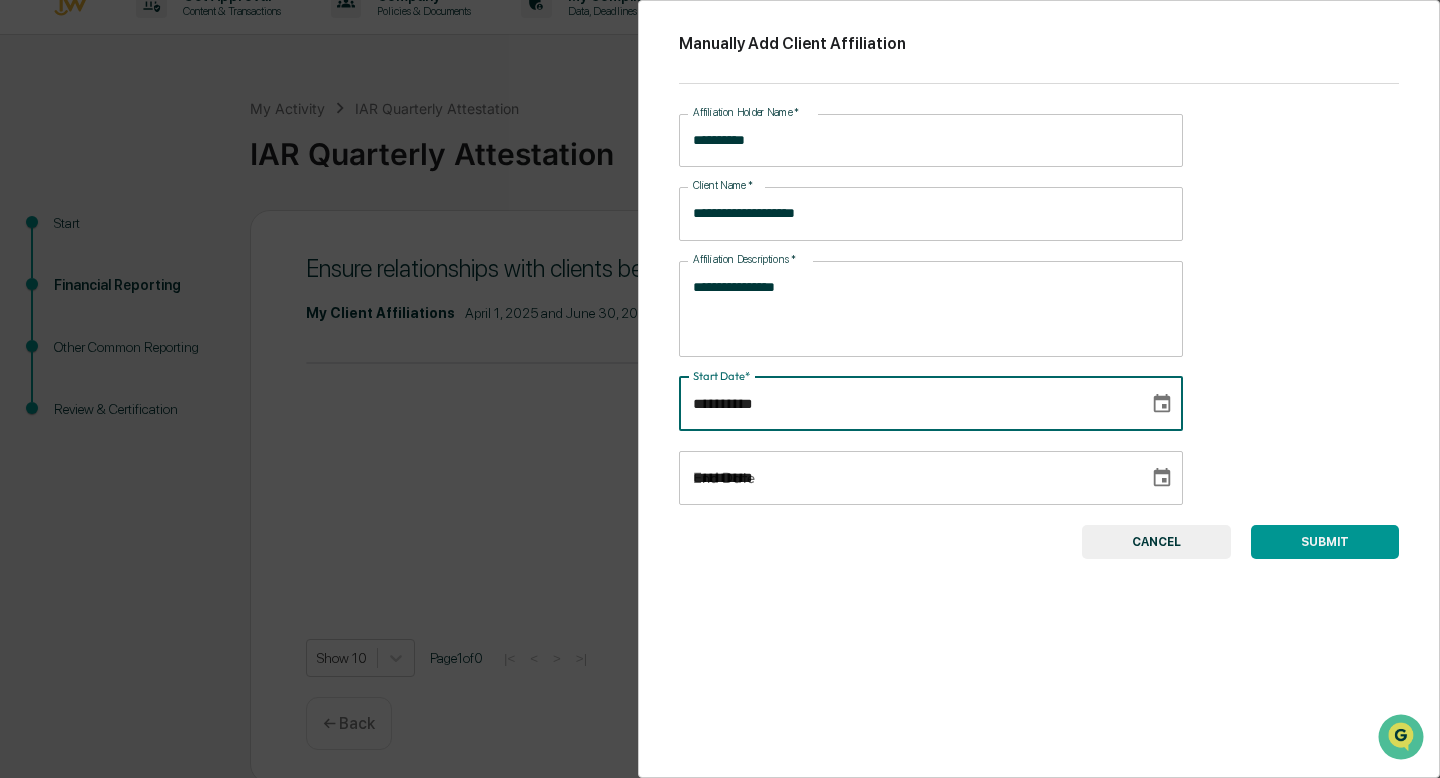 click on "**********" at bounding box center [907, 478] 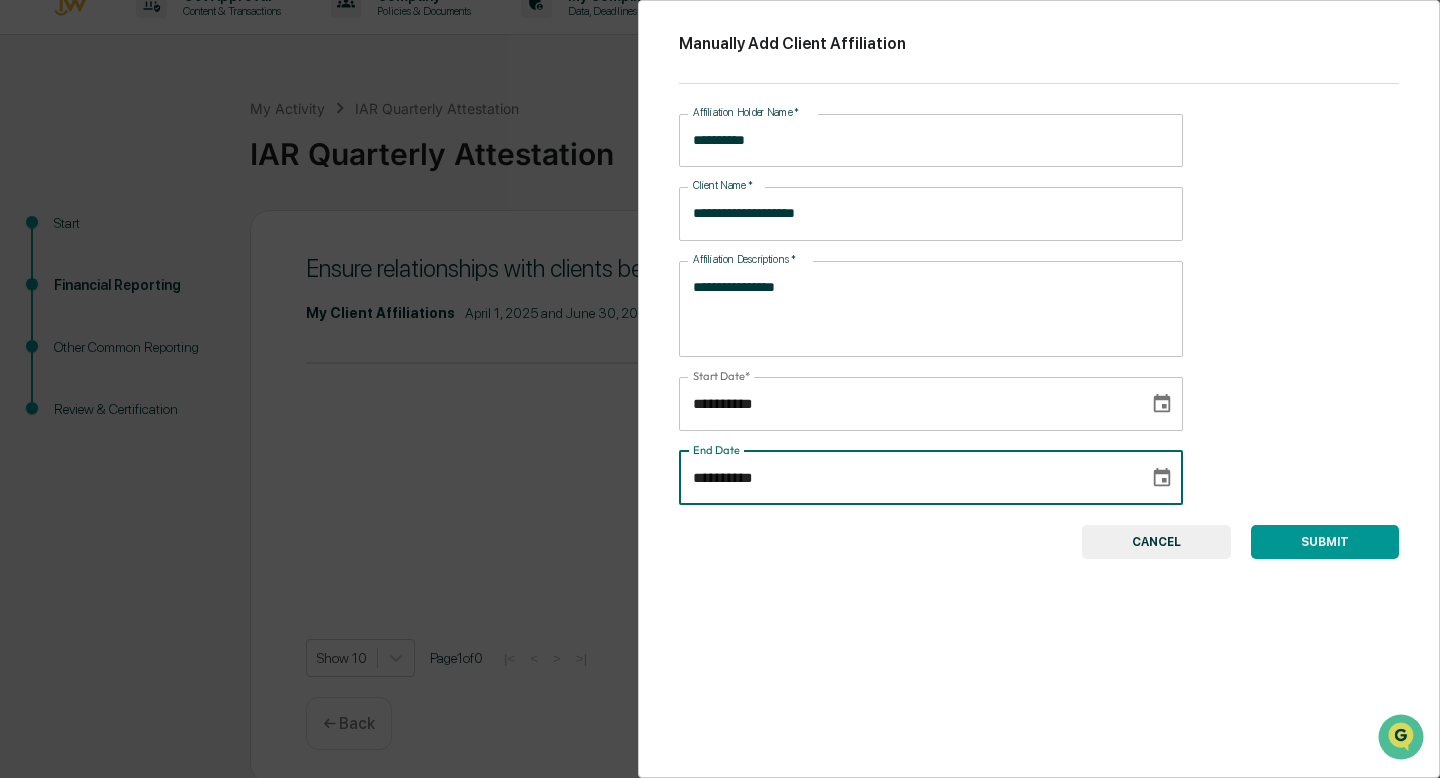 type 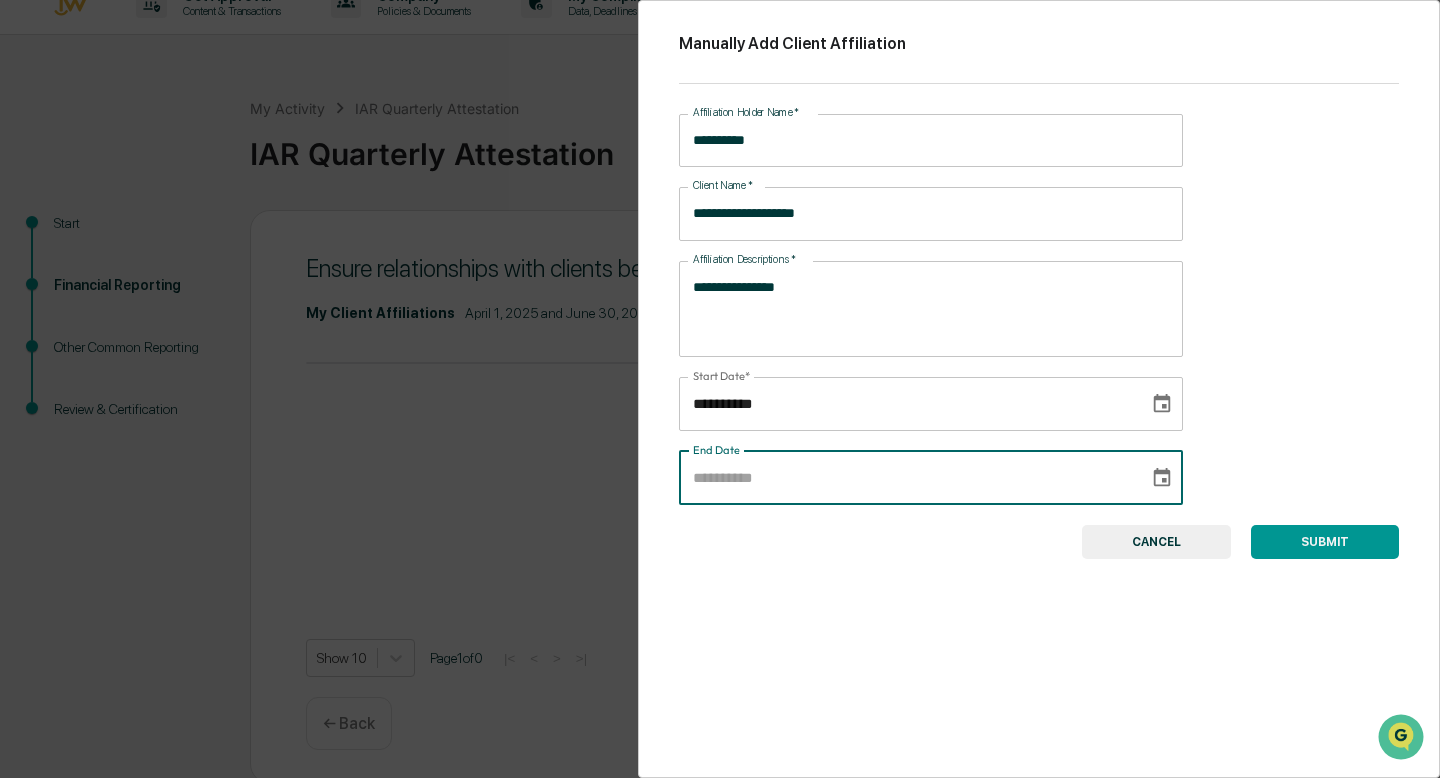 click on "**********" at bounding box center (1039, 389) 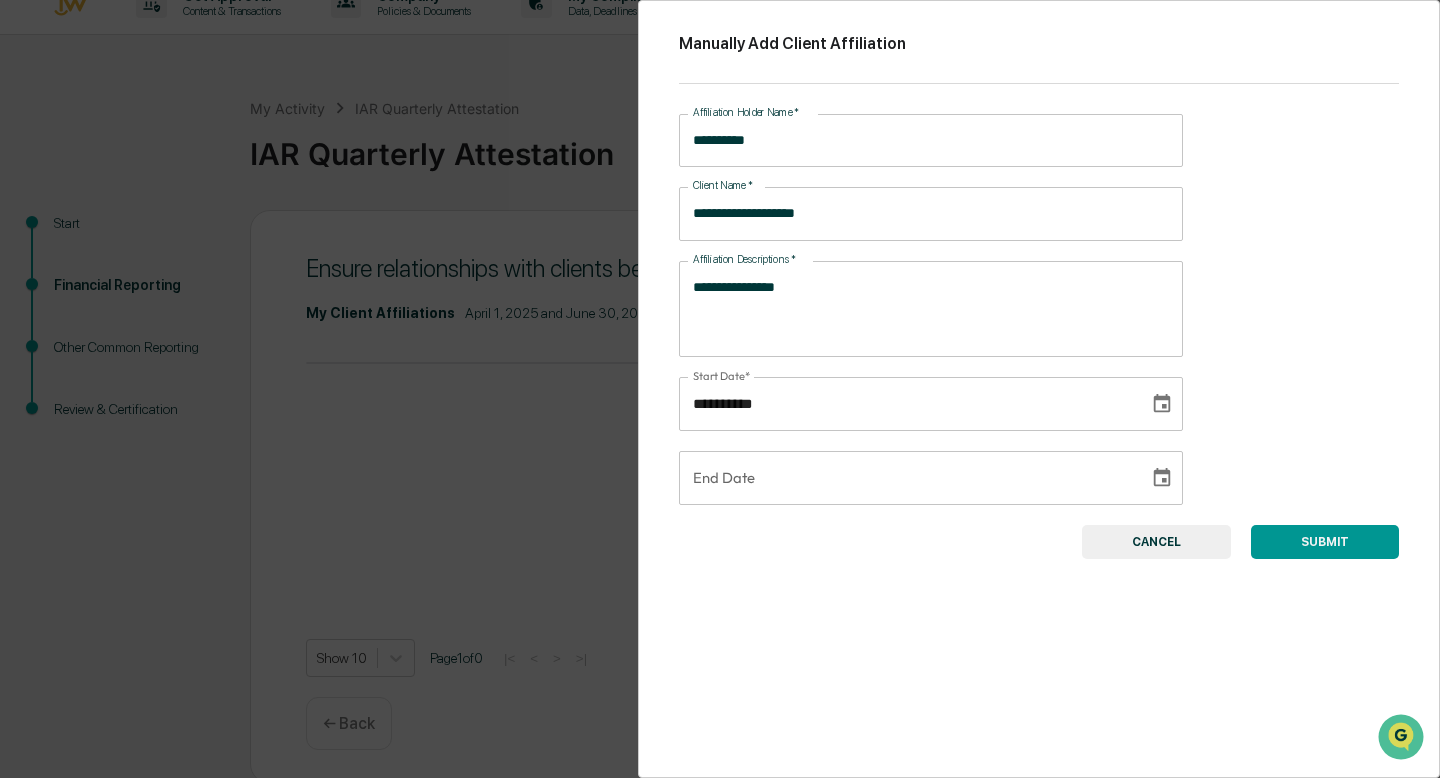 click on "SUBMIT" at bounding box center (1325, 542) 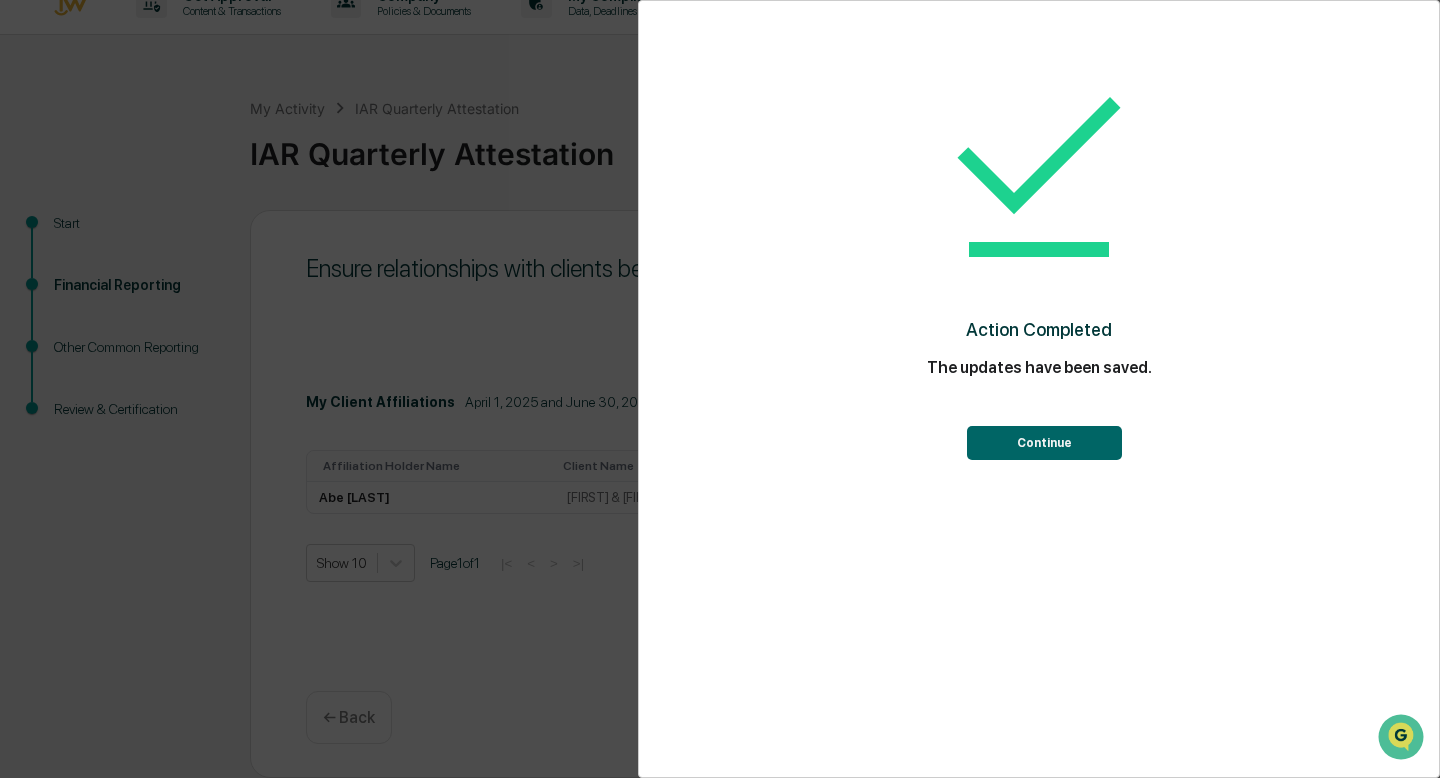 click on "Continue" at bounding box center (1044, 443) 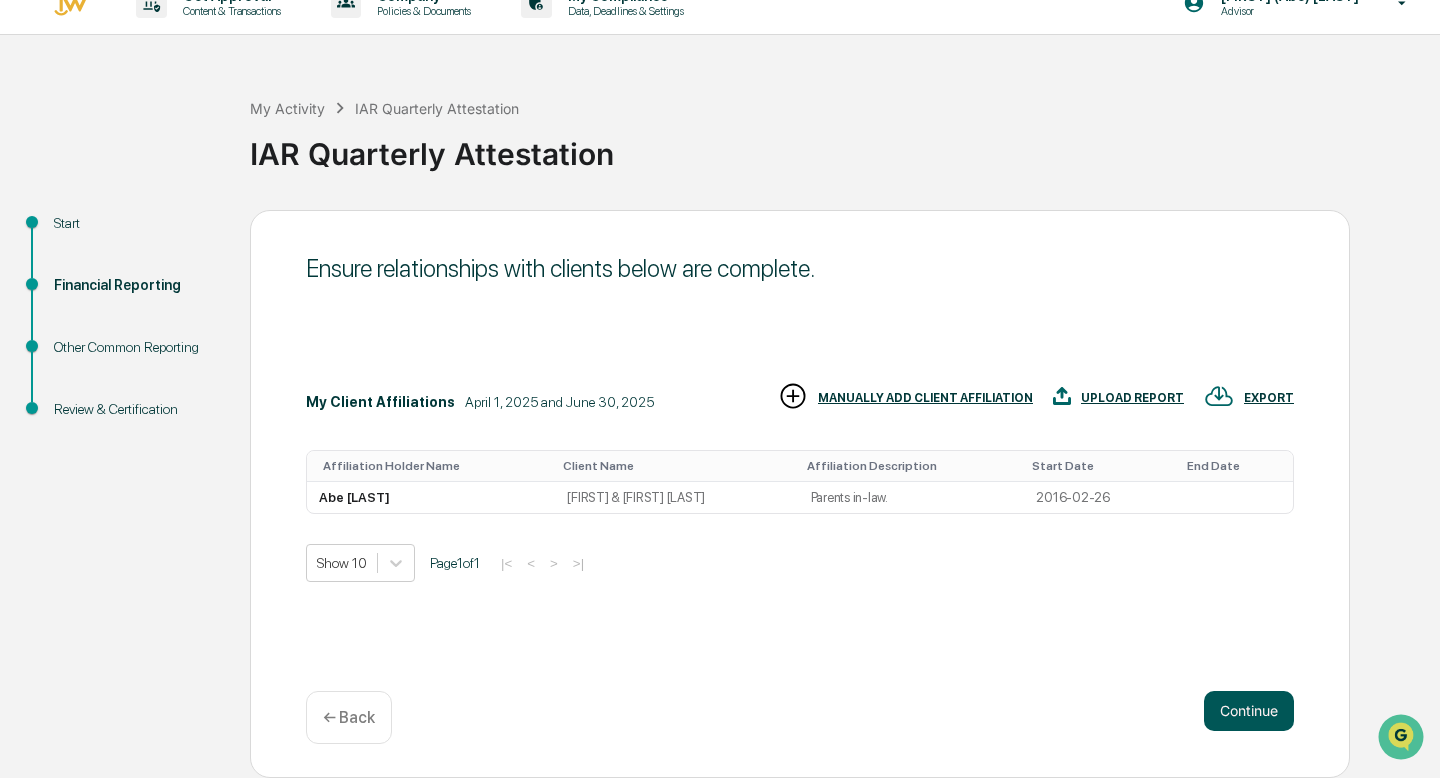 click on "Continue" at bounding box center [1249, 711] 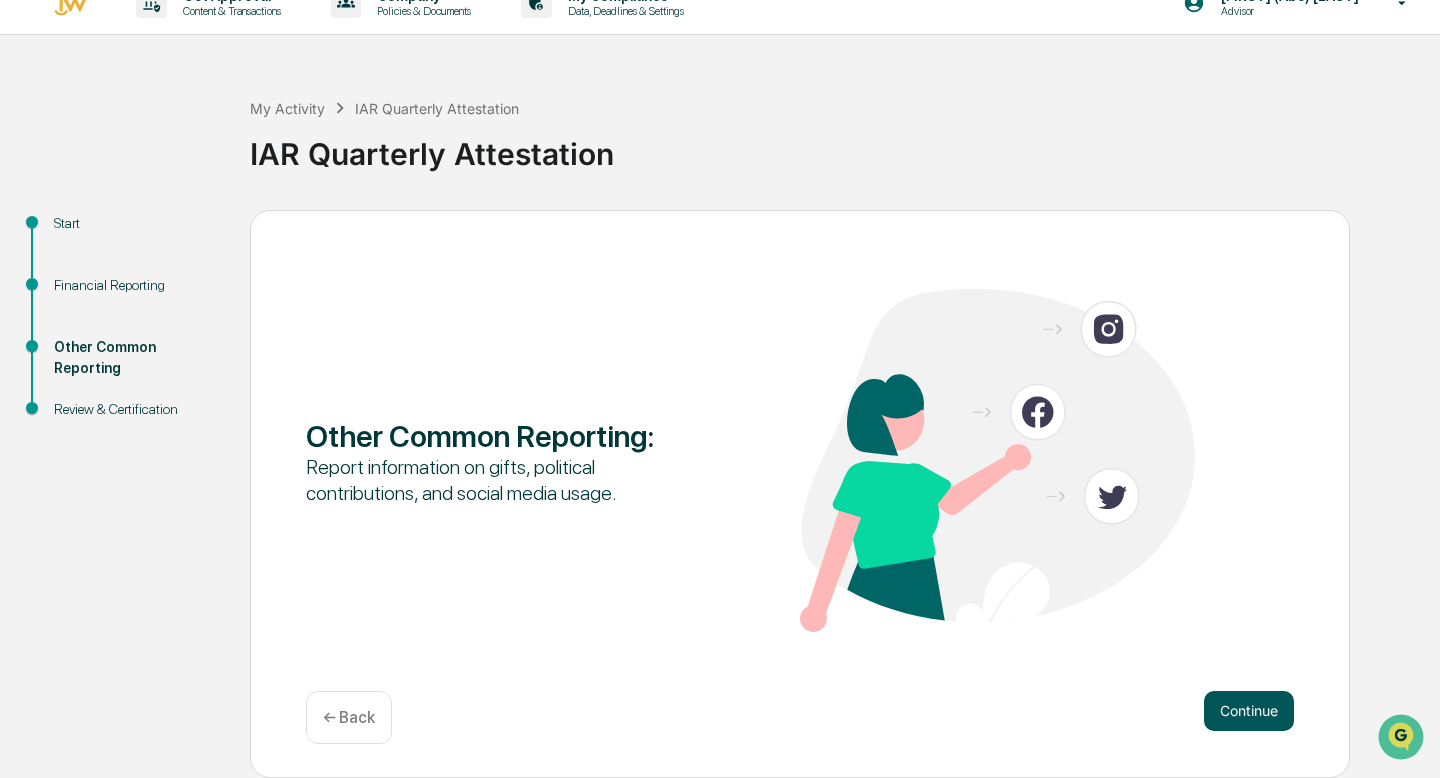 click on "Continue" at bounding box center [1249, 711] 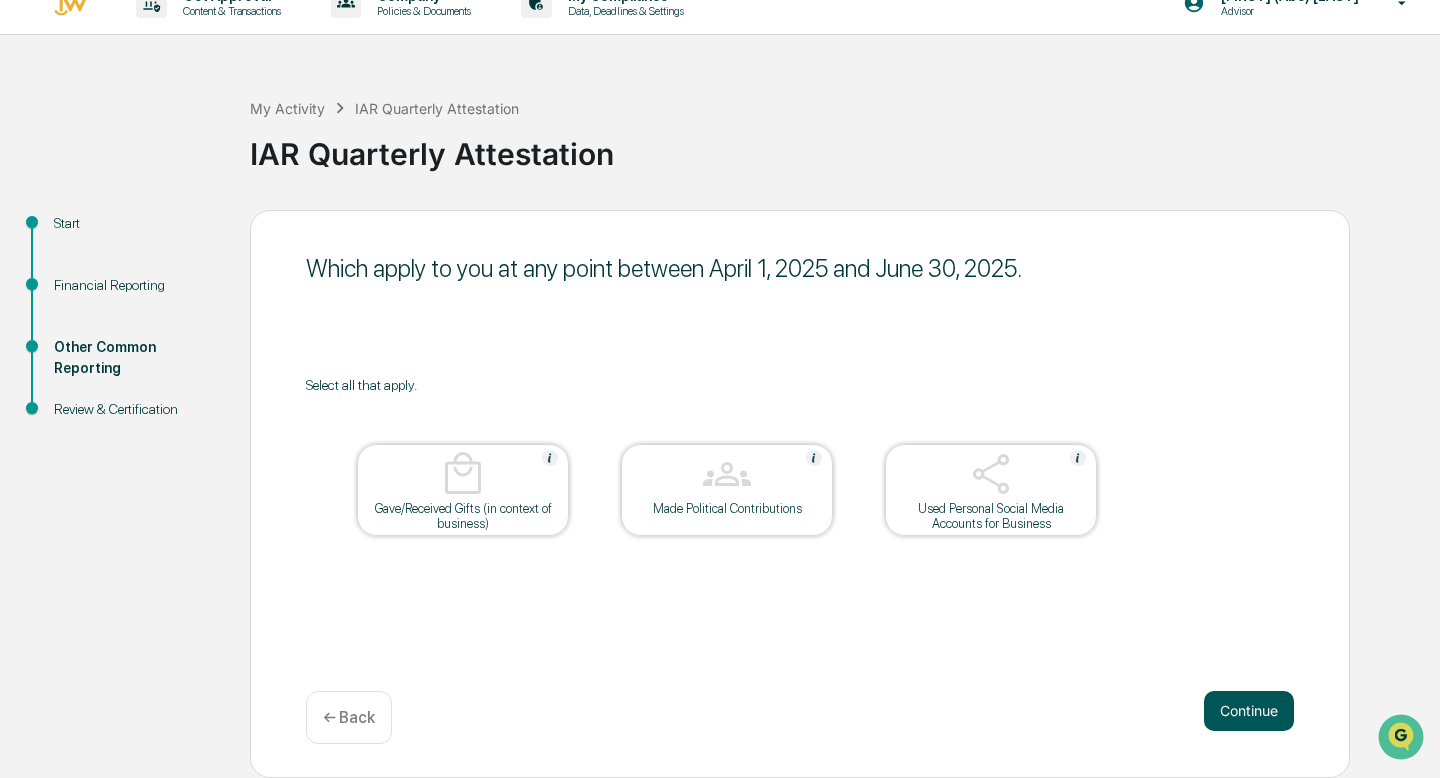 click on "Continue" at bounding box center [1249, 711] 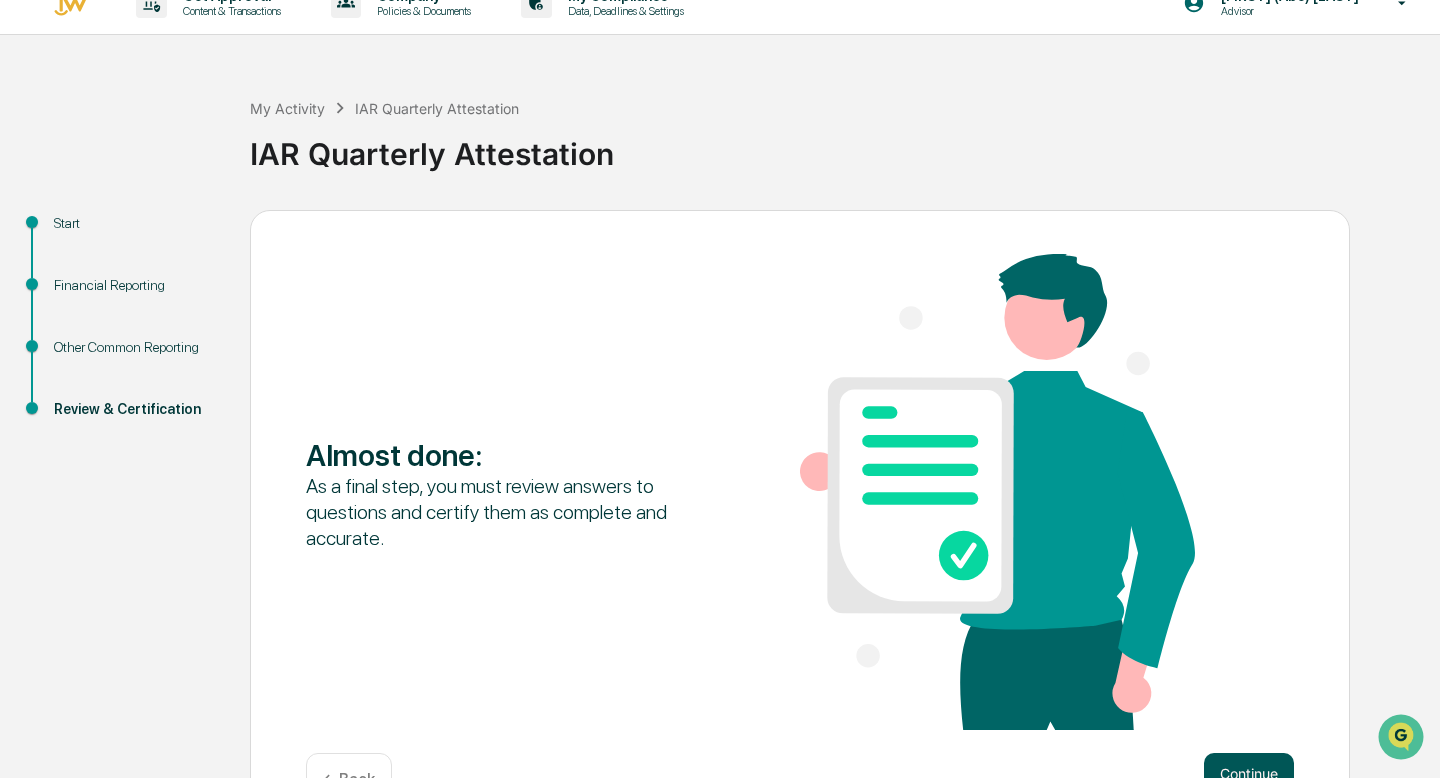 click on "Continue" at bounding box center (1249, 773) 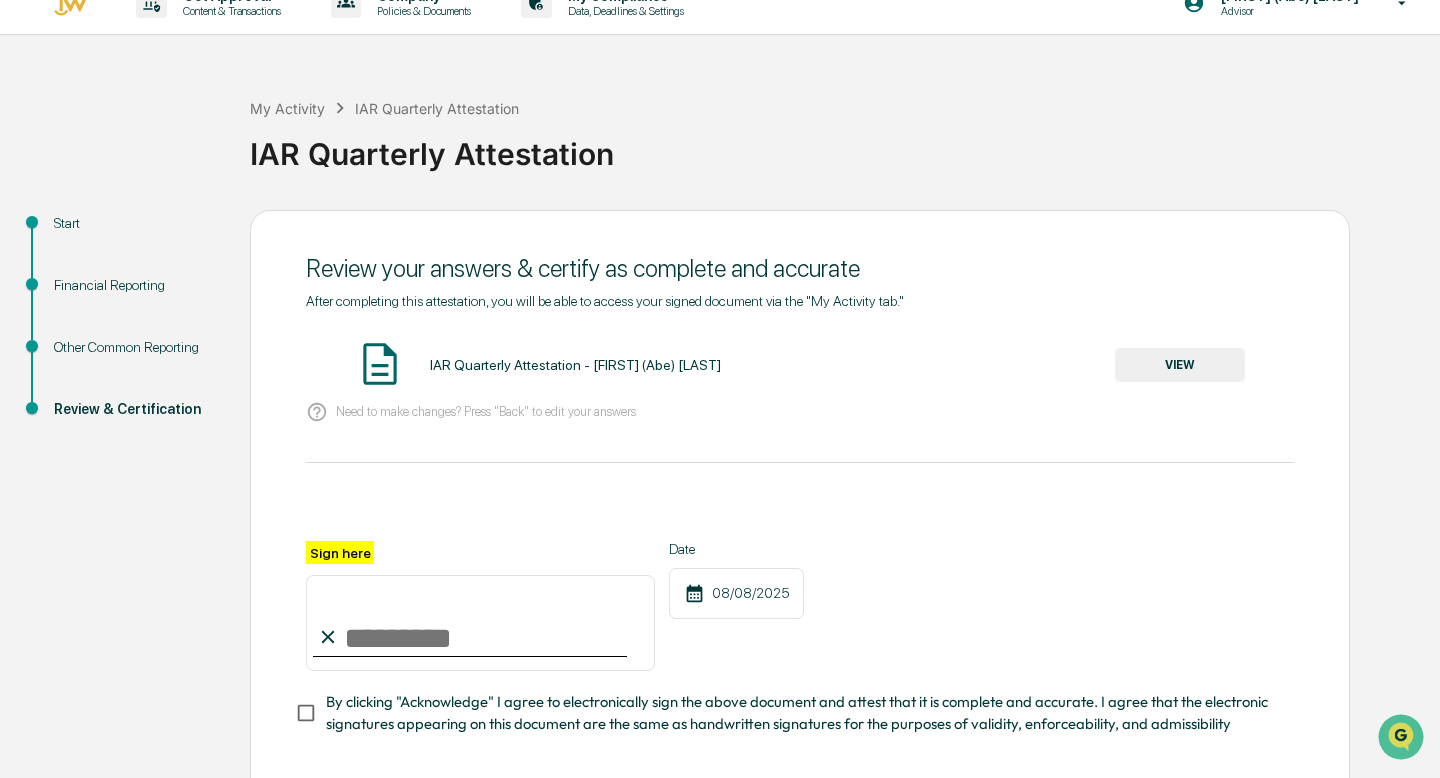 click on "VIEW" at bounding box center (1180, 365) 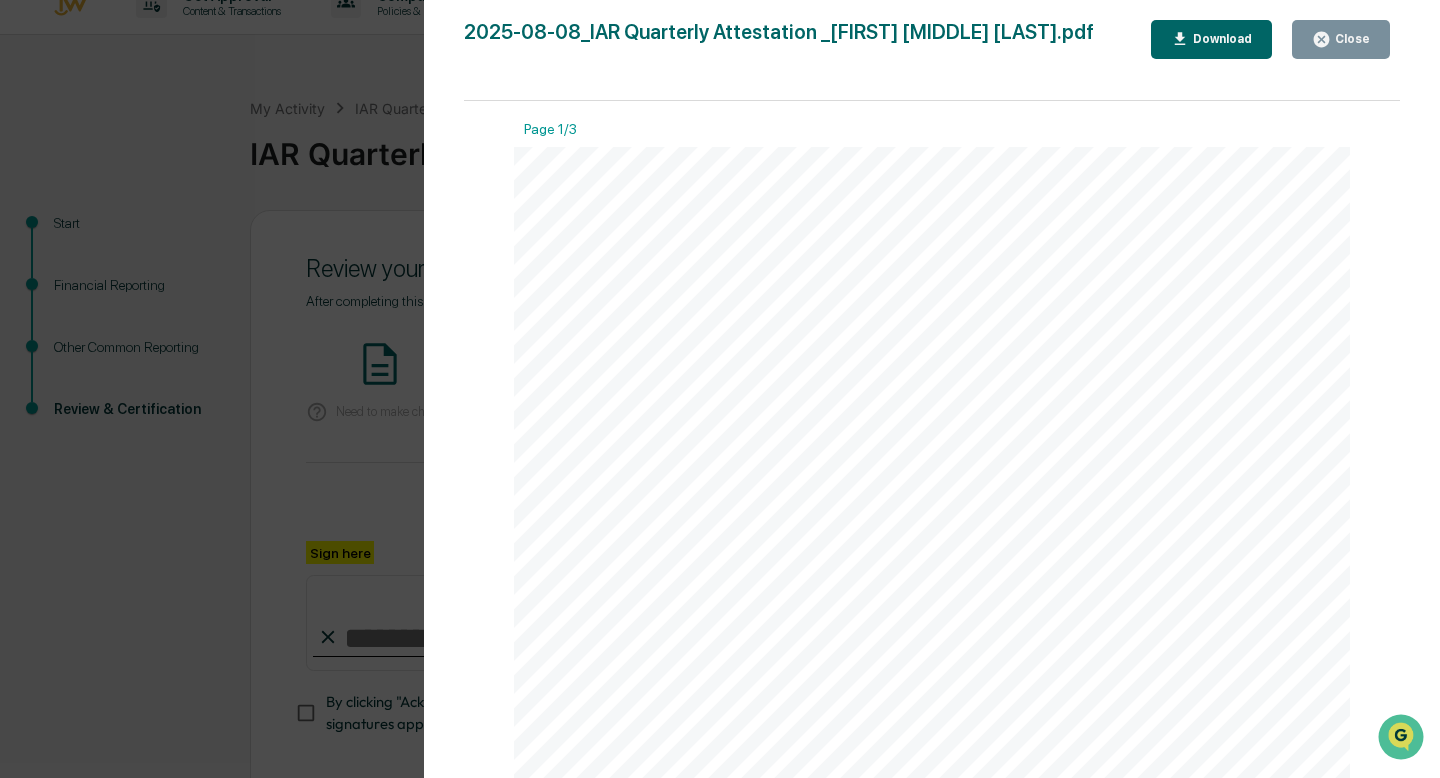 click 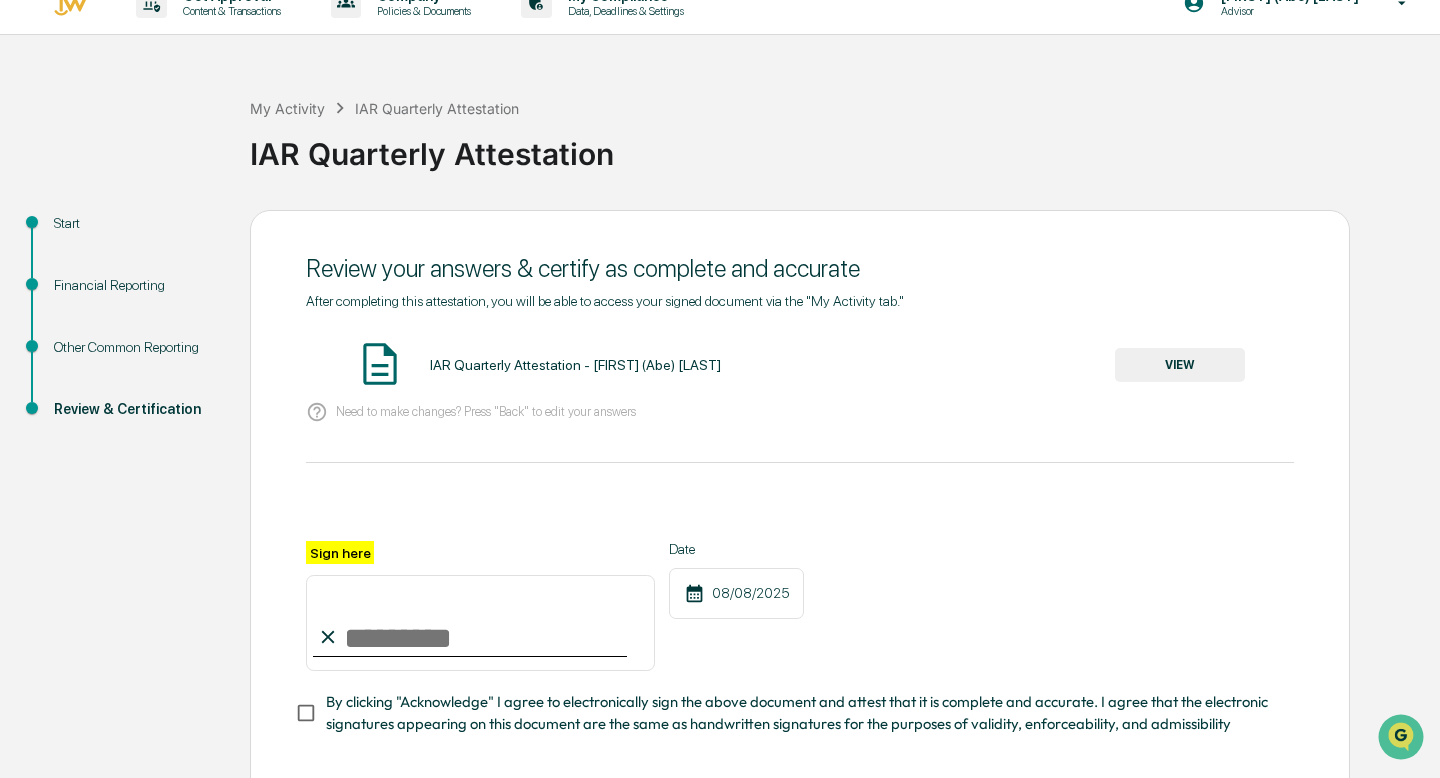 click on "Sign here" at bounding box center (480, 623) 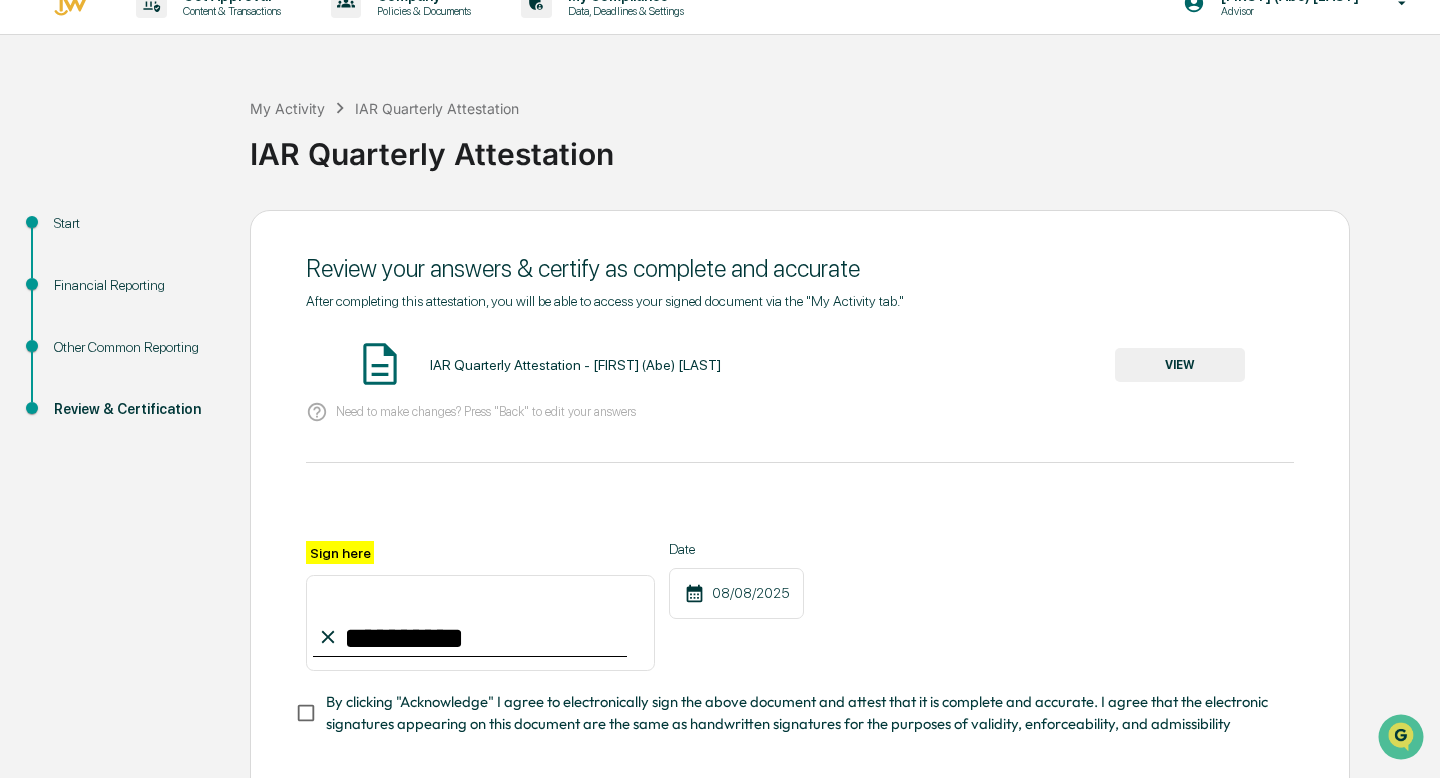 type on "**********" 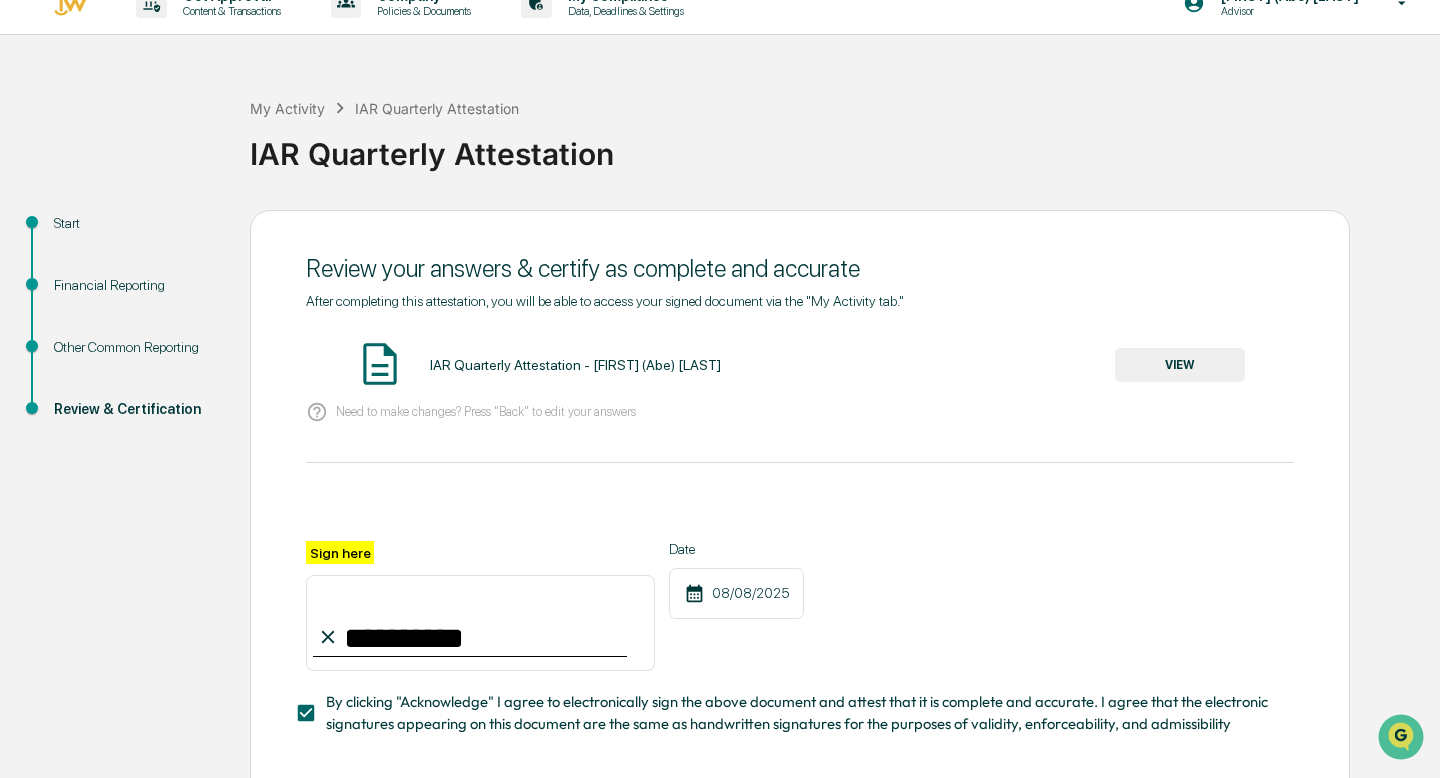 scroll, scrollTop: 121, scrollLeft: 0, axis: vertical 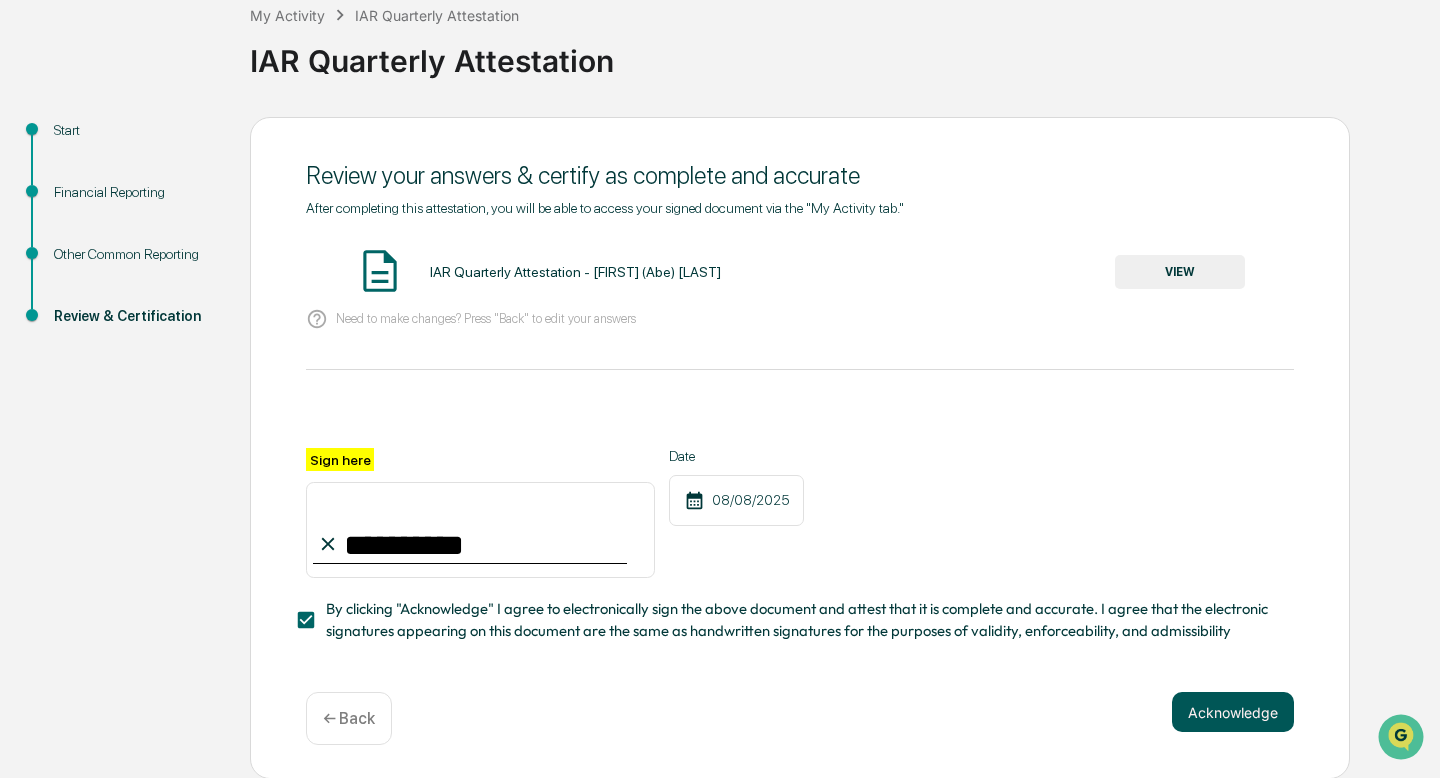 click on "Acknowledge" at bounding box center (1233, 712) 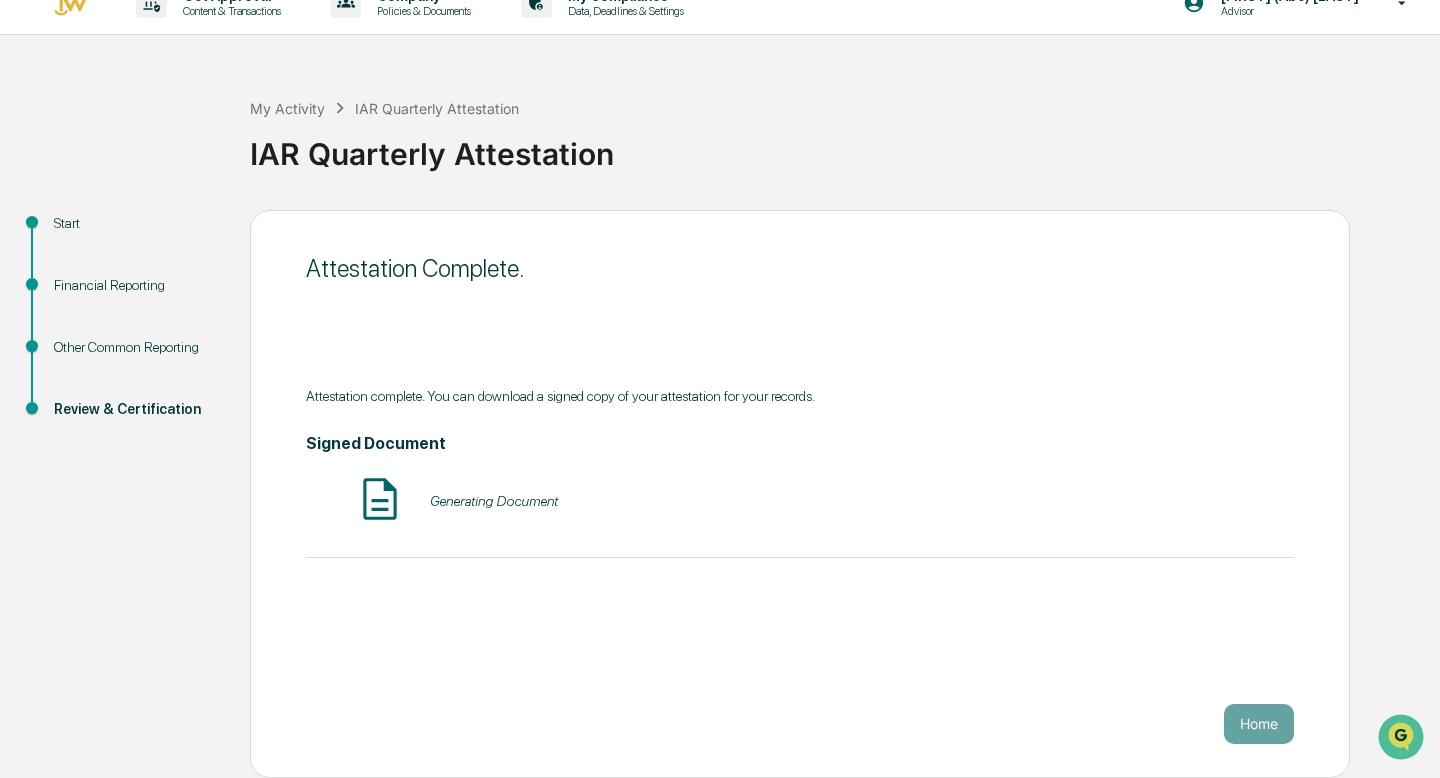 scroll, scrollTop: 28, scrollLeft: 0, axis: vertical 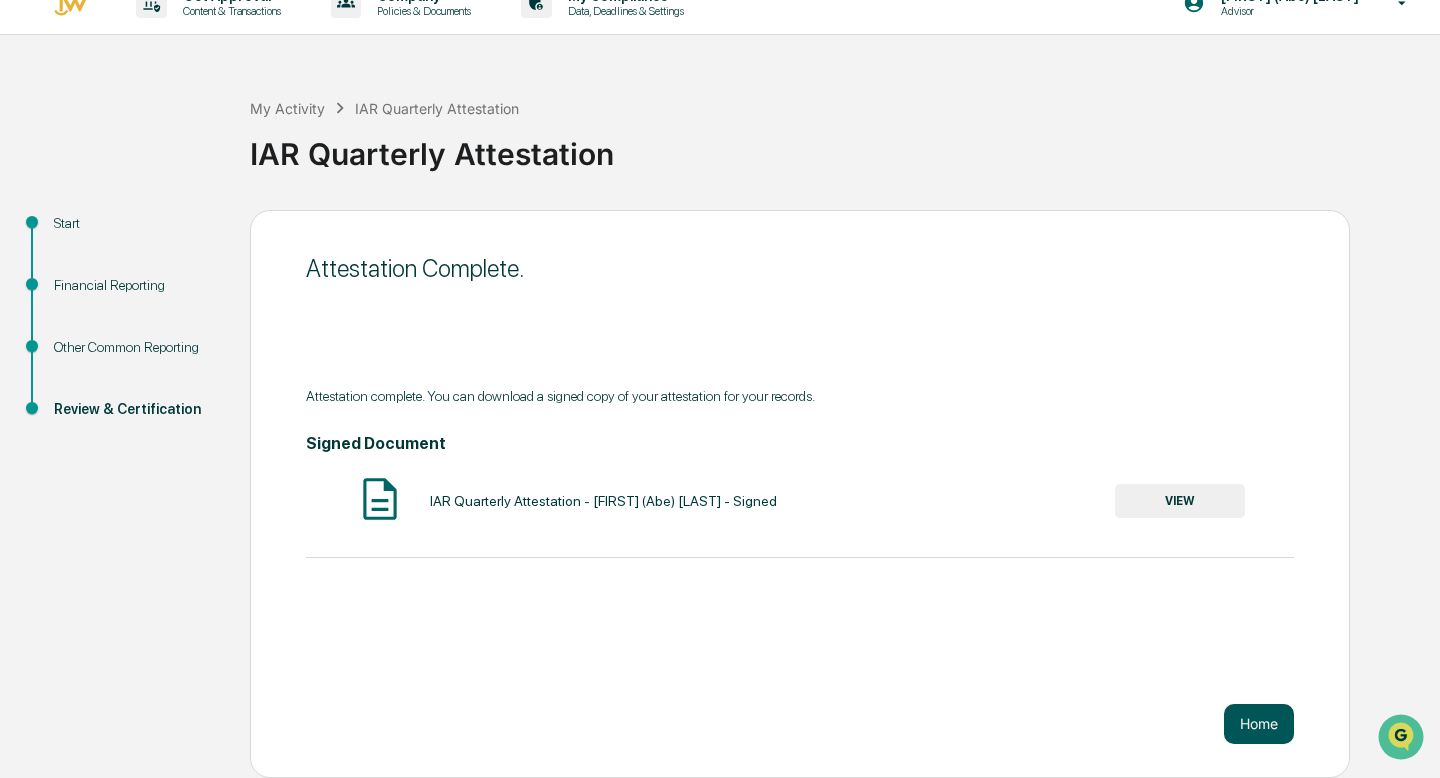 click on "Home" at bounding box center (1259, 724) 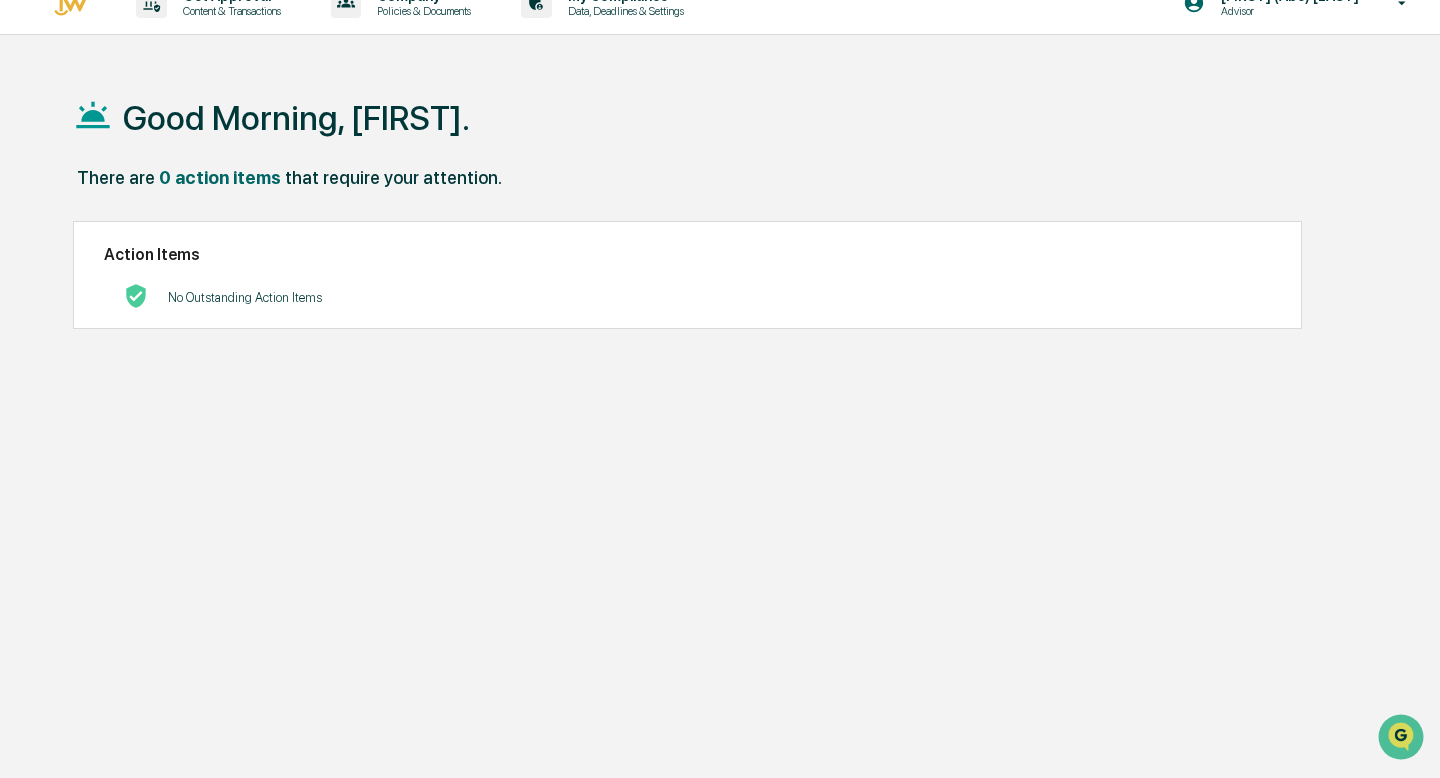 scroll, scrollTop: 0, scrollLeft: 0, axis: both 